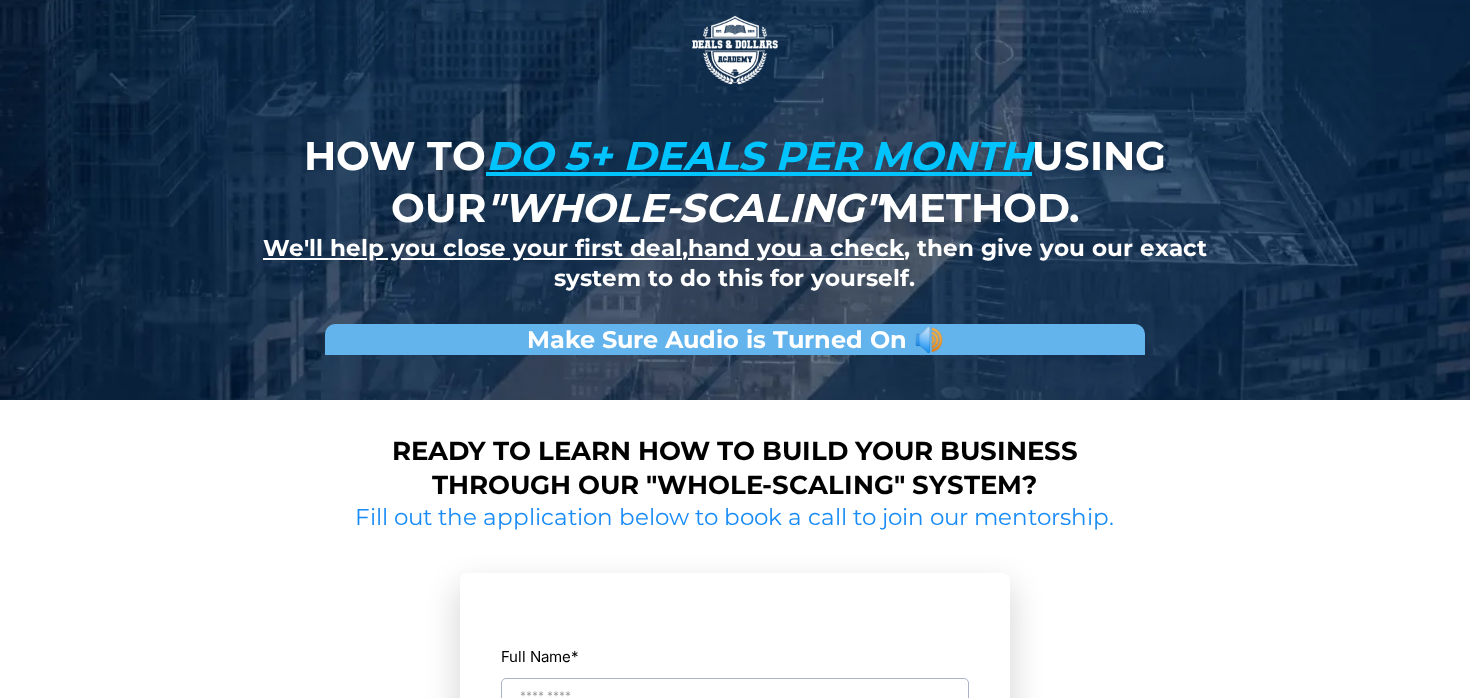 scroll, scrollTop: 0, scrollLeft: 0, axis: both 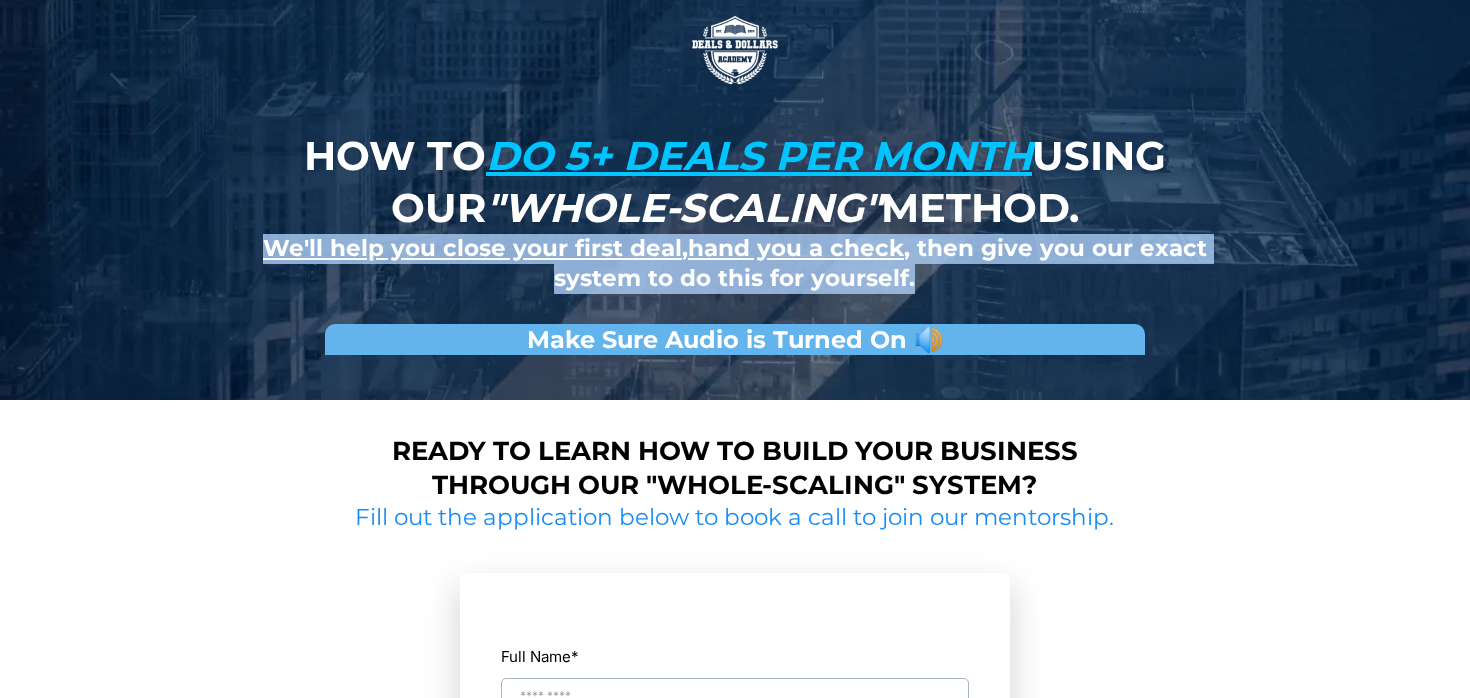 click on "hand you a check" at bounding box center (796, 248) 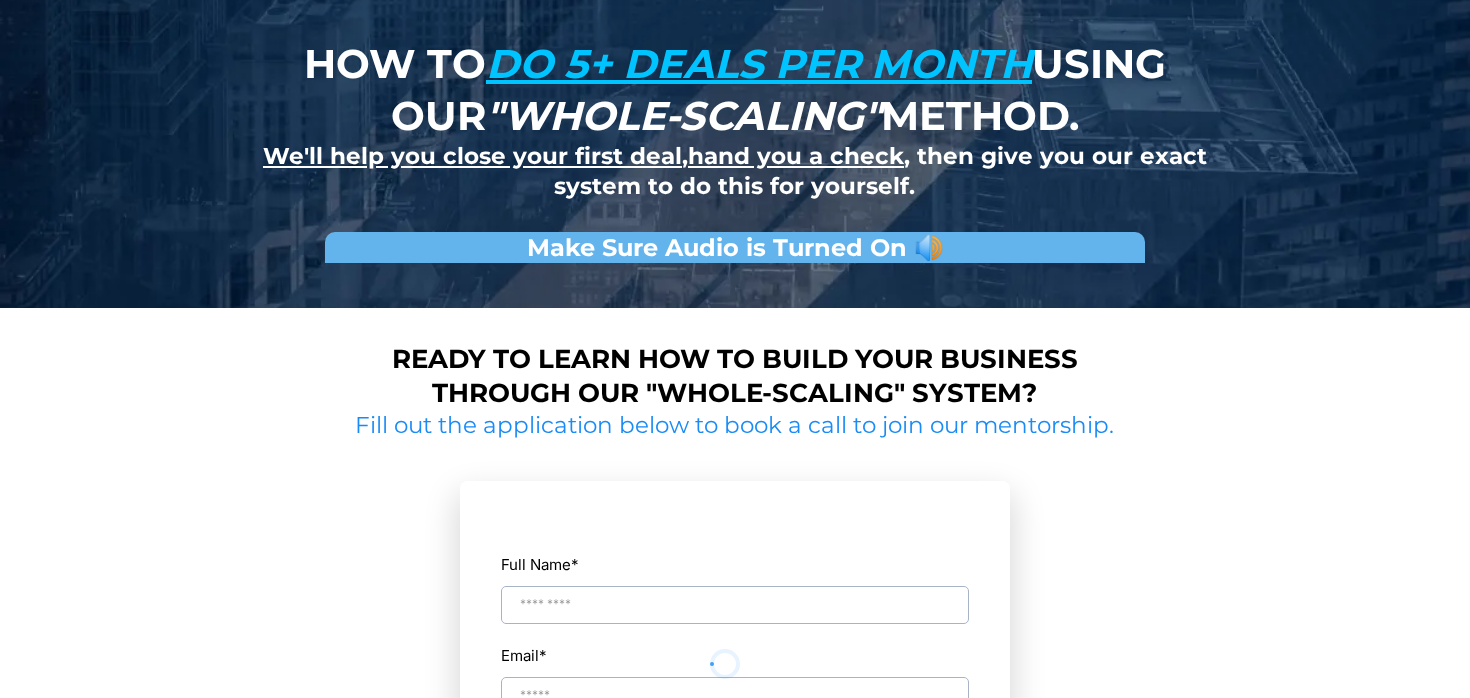 scroll, scrollTop: 125, scrollLeft: 0, axis: vertical 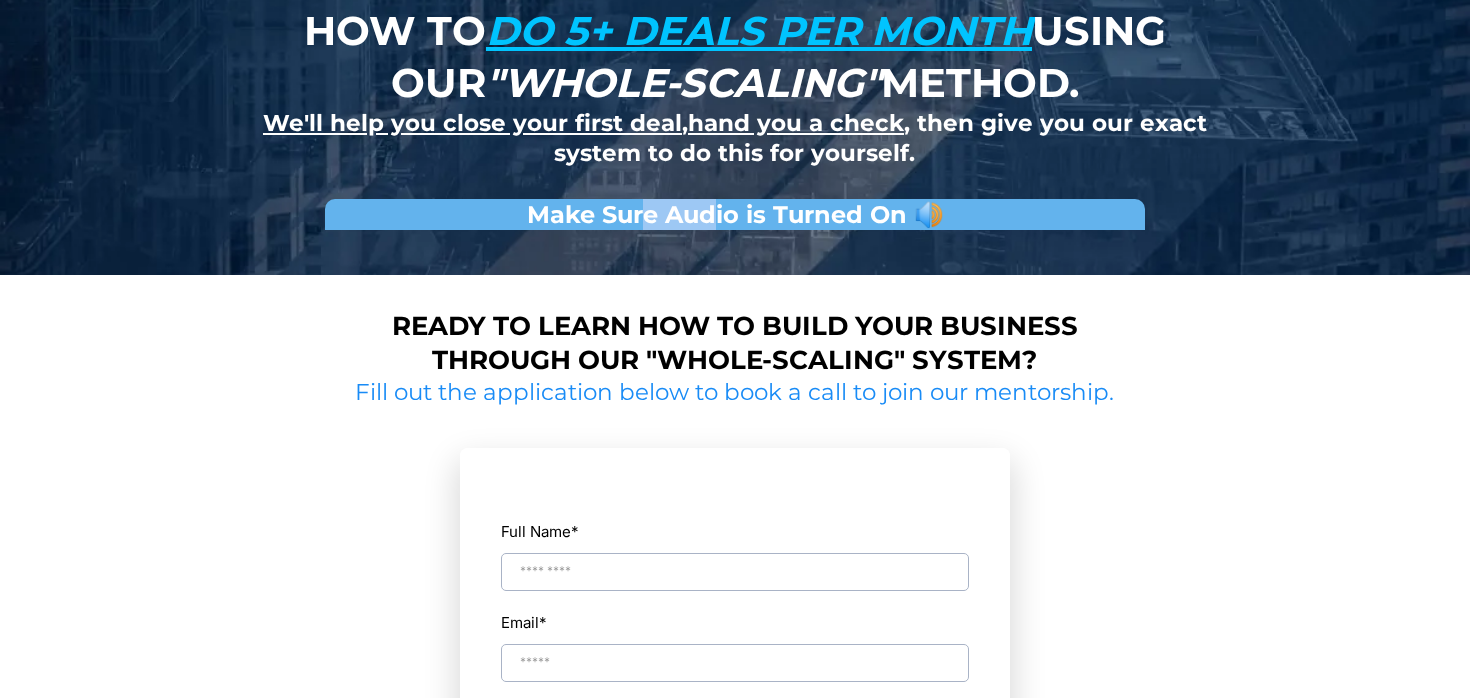 drag, startPoint x: 647, startPoint y: 223, endPoint x: 739, endPoint y: 223, distance: 92 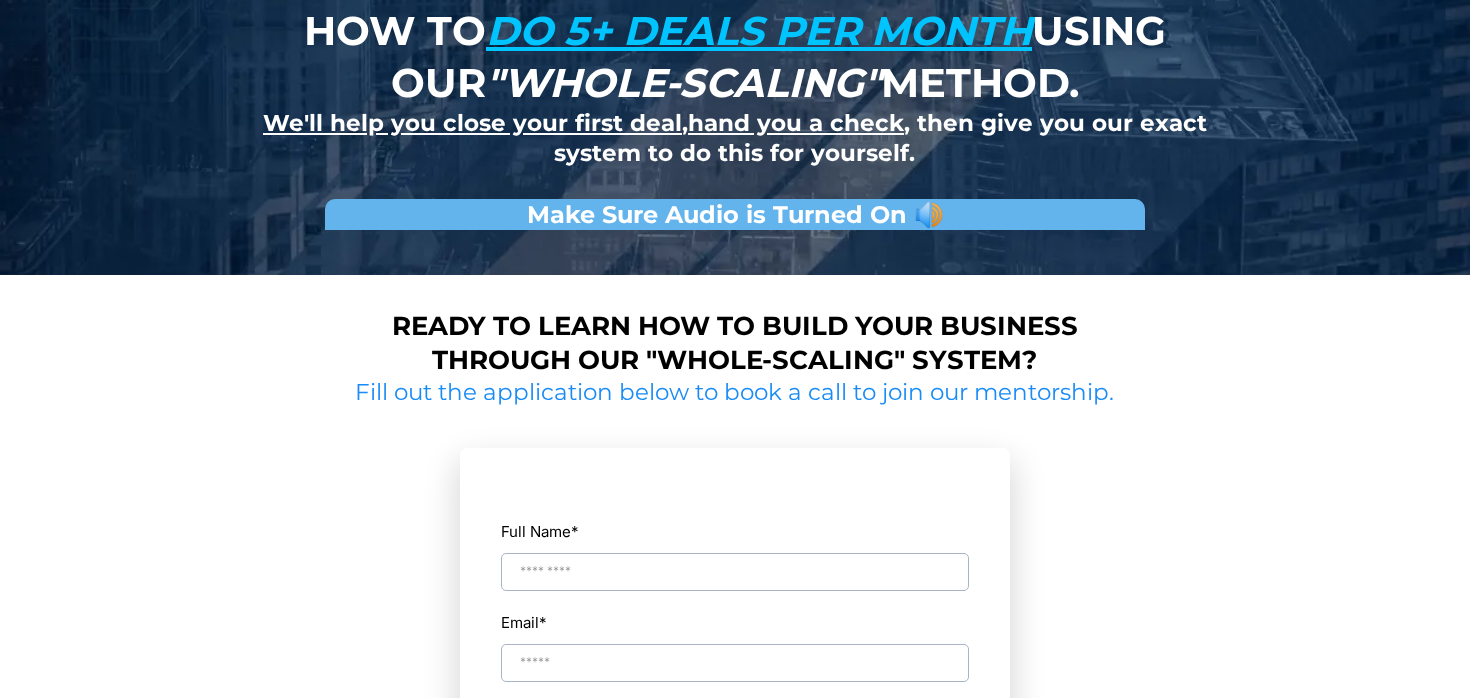 click on "Make Sure Audio is Turned On 🔊" at bounding box center (735, 214) 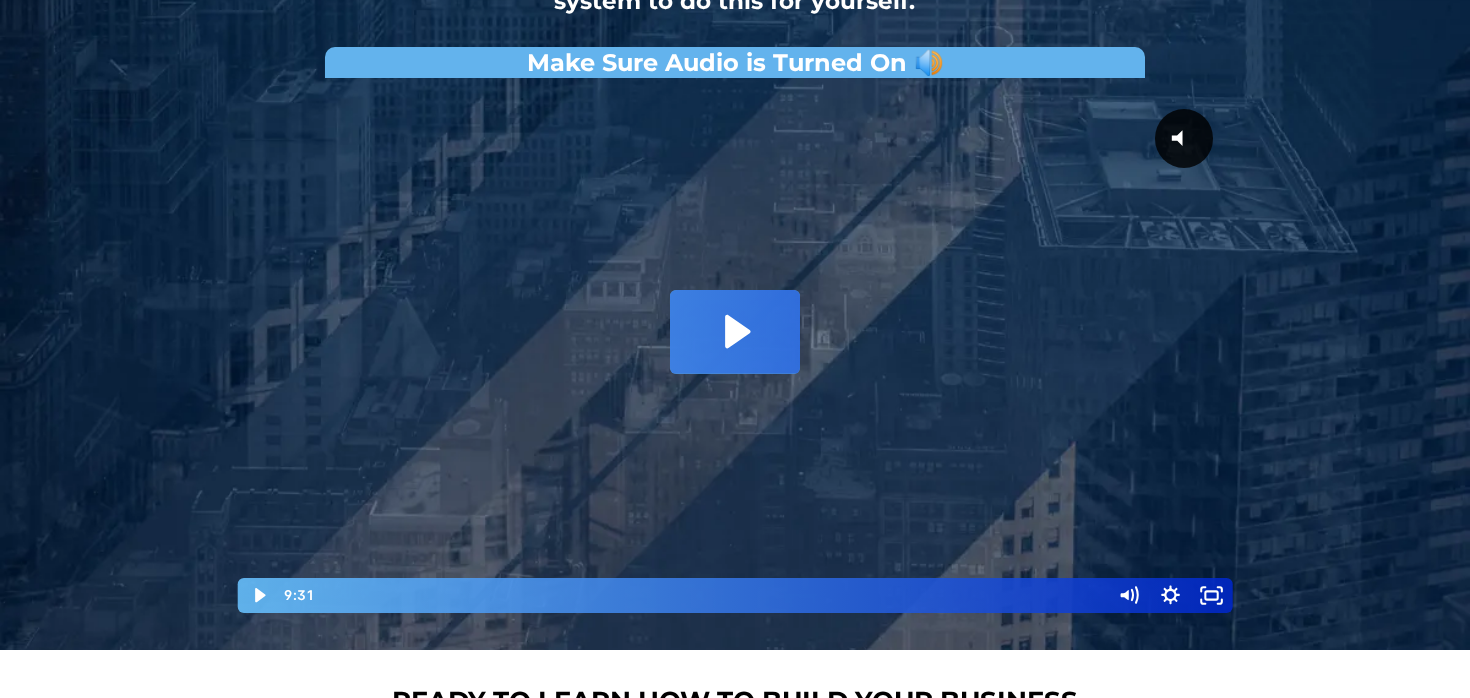 scroll, scrollTop: 193, scrollLeft: 0, axis: vertical 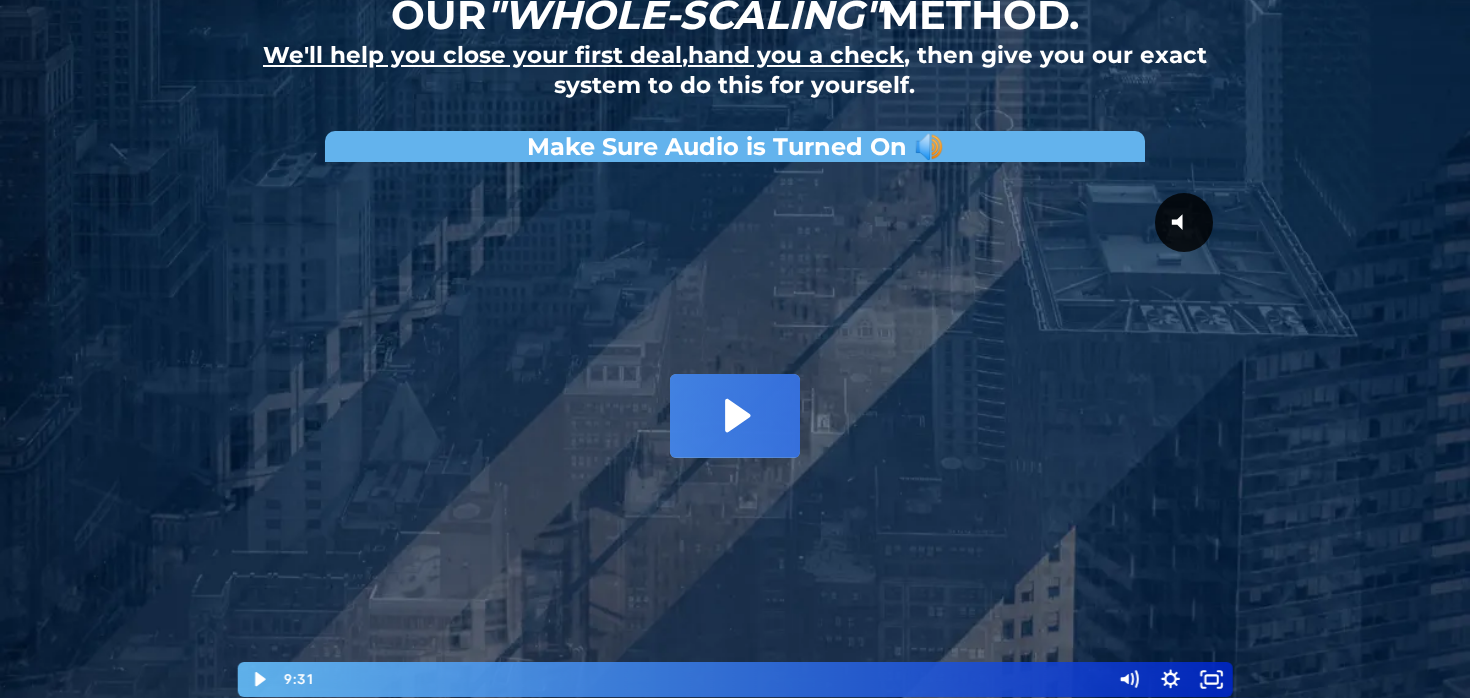 click 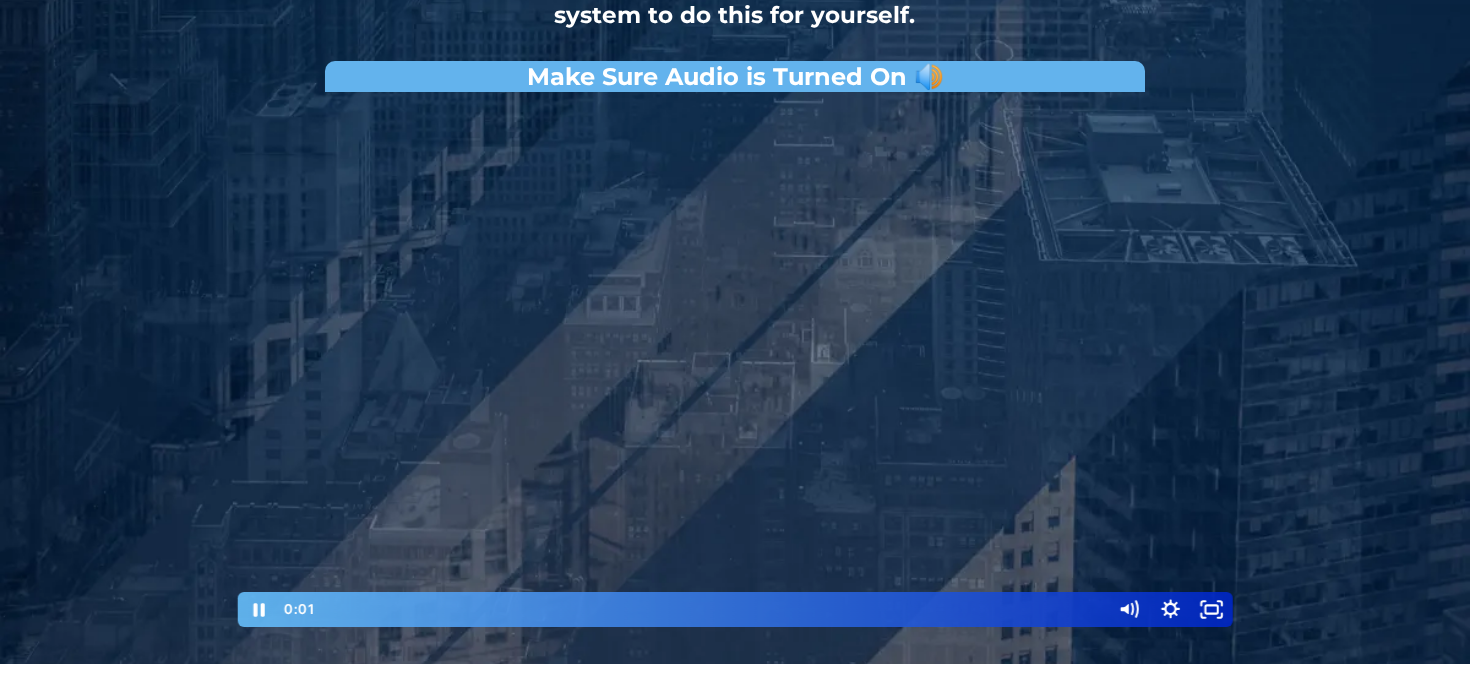 scroll, scrollTop: 301, scrollLeft: 0, axis: vertical 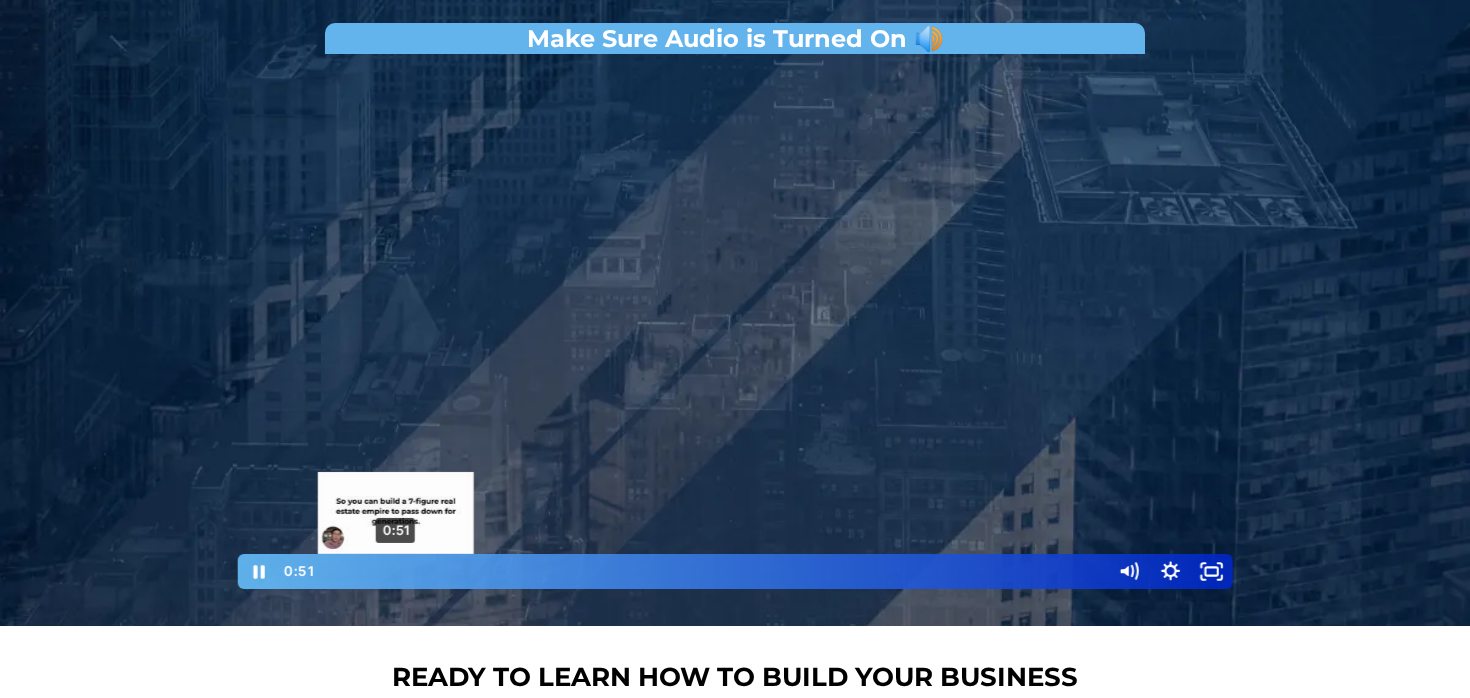 click on "0:51" at bounding box center (713, 571) 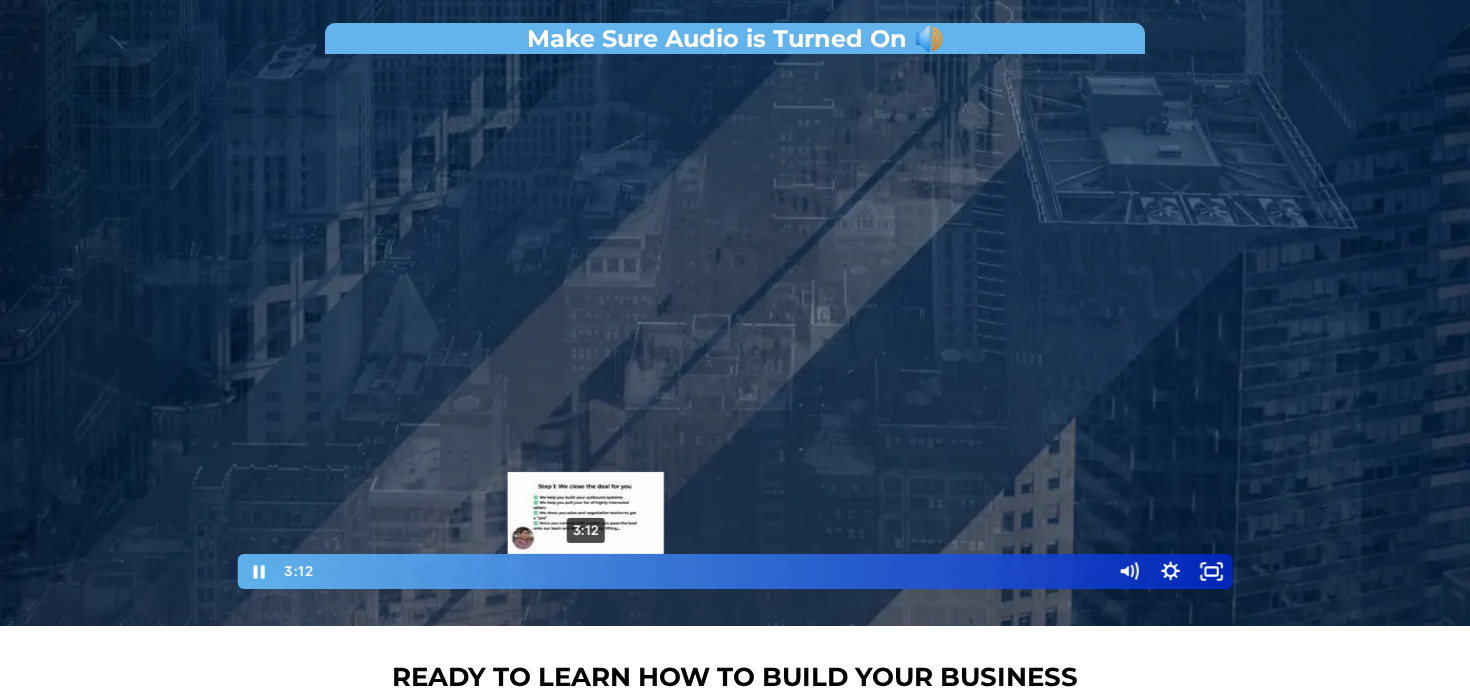 click at bounding box center (586, 571) 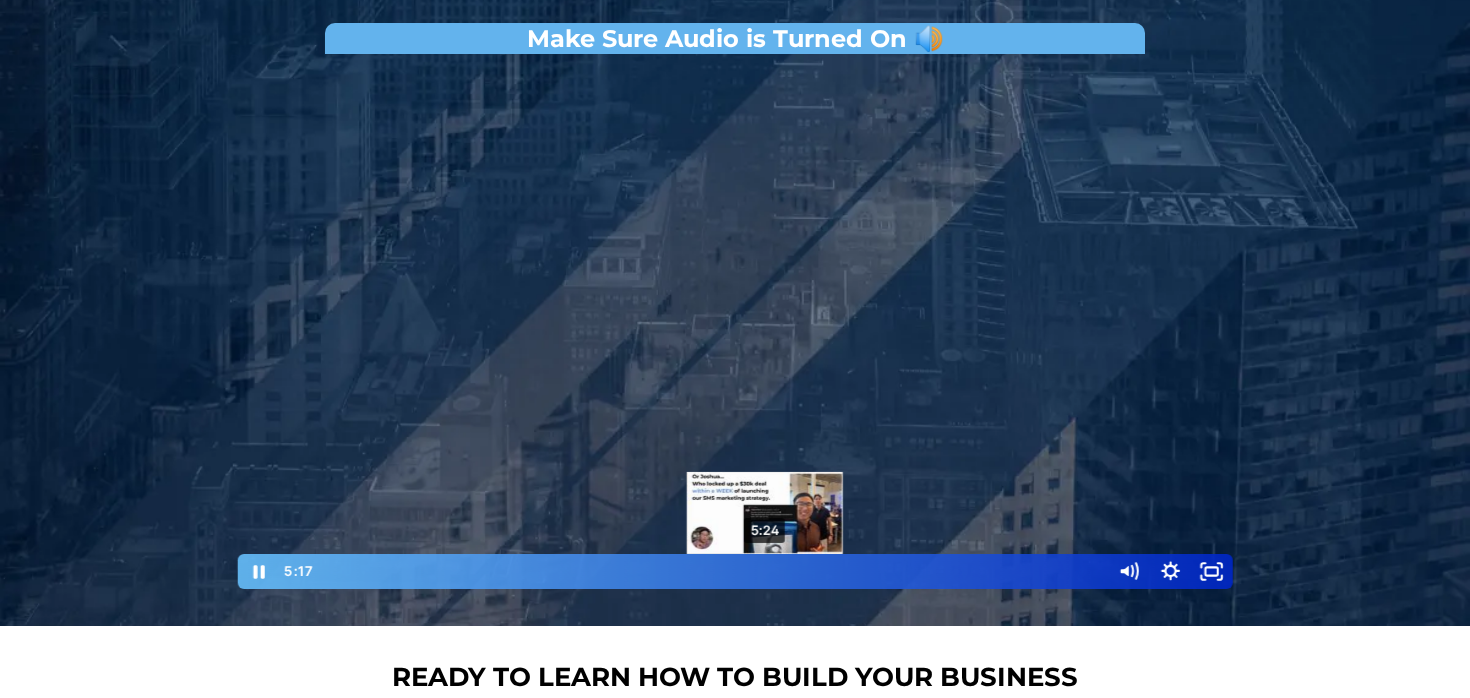 click on "Click for sound
@keyframes VOLUME_SMALL_WAVE_FLASH {
0% { opacity: 0; }
33% { opacity: 1; }
66% { opacity: 1; }
100% { opacity: 0; }
}
@keyframes VOLUME_LARGE_WAVE_FLASH {
0% { opacity: 0; }
33% { opacity: 1; }
66% { opacity: 1; }
100% { opacity: 0; }
}
.volume__small-wave {
animation: VOLUME_SMALL_WAVE_FLASH 2s infinite;
opacity: 0;
}
.volume__large-wave {
animation: VOLUME_LARGE_WAVE_FLASH 2s infinite .3s;
opacity: 0;
}
5:17 5:24" at bounding box center (735, 327) 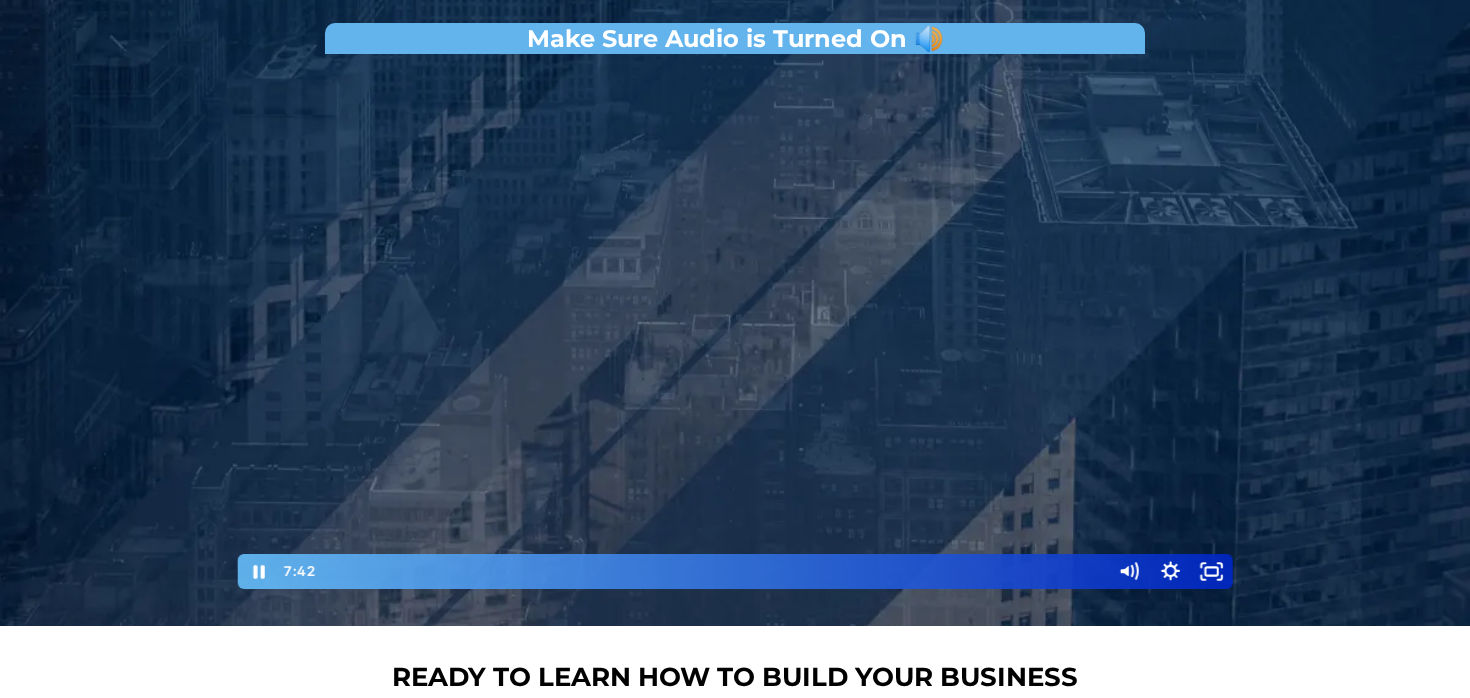 click at bounding box center (735, 327) 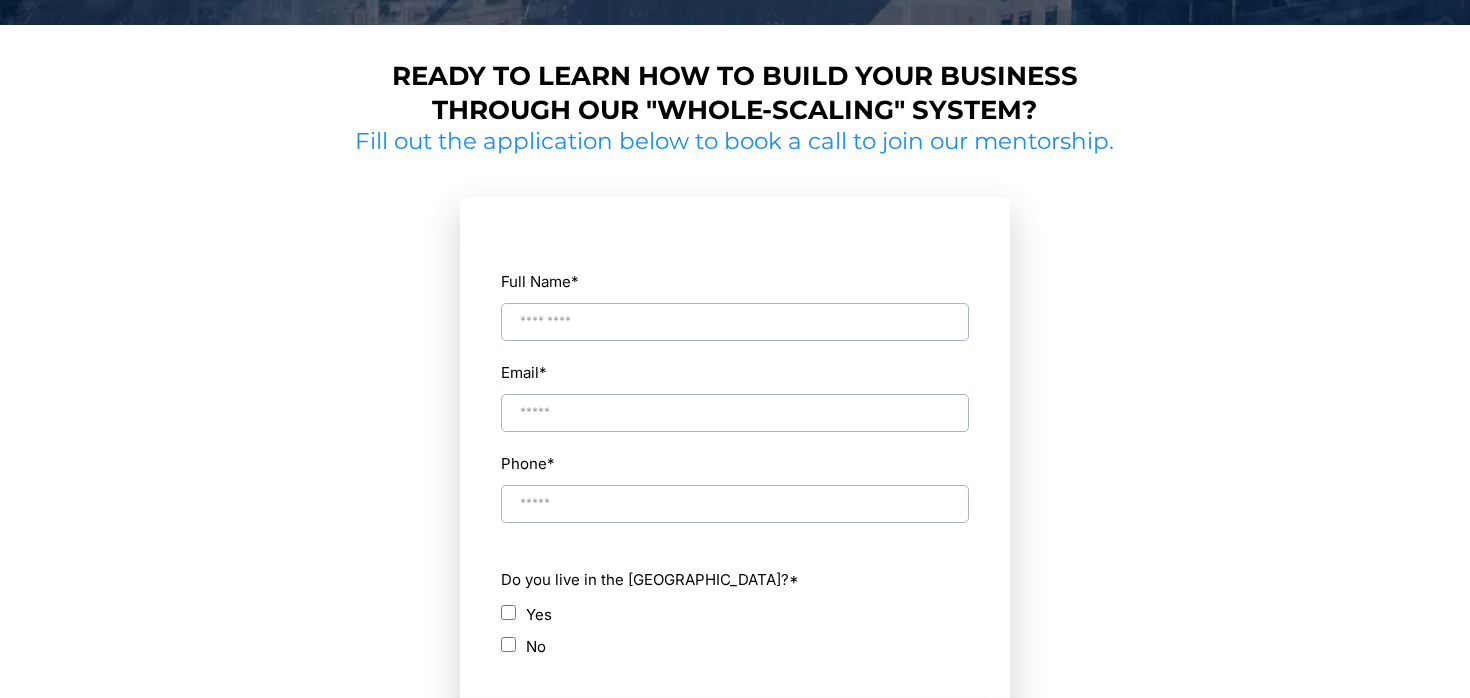 scroll, scrollTop: 904, scrollLeft: 0, axis: vertical 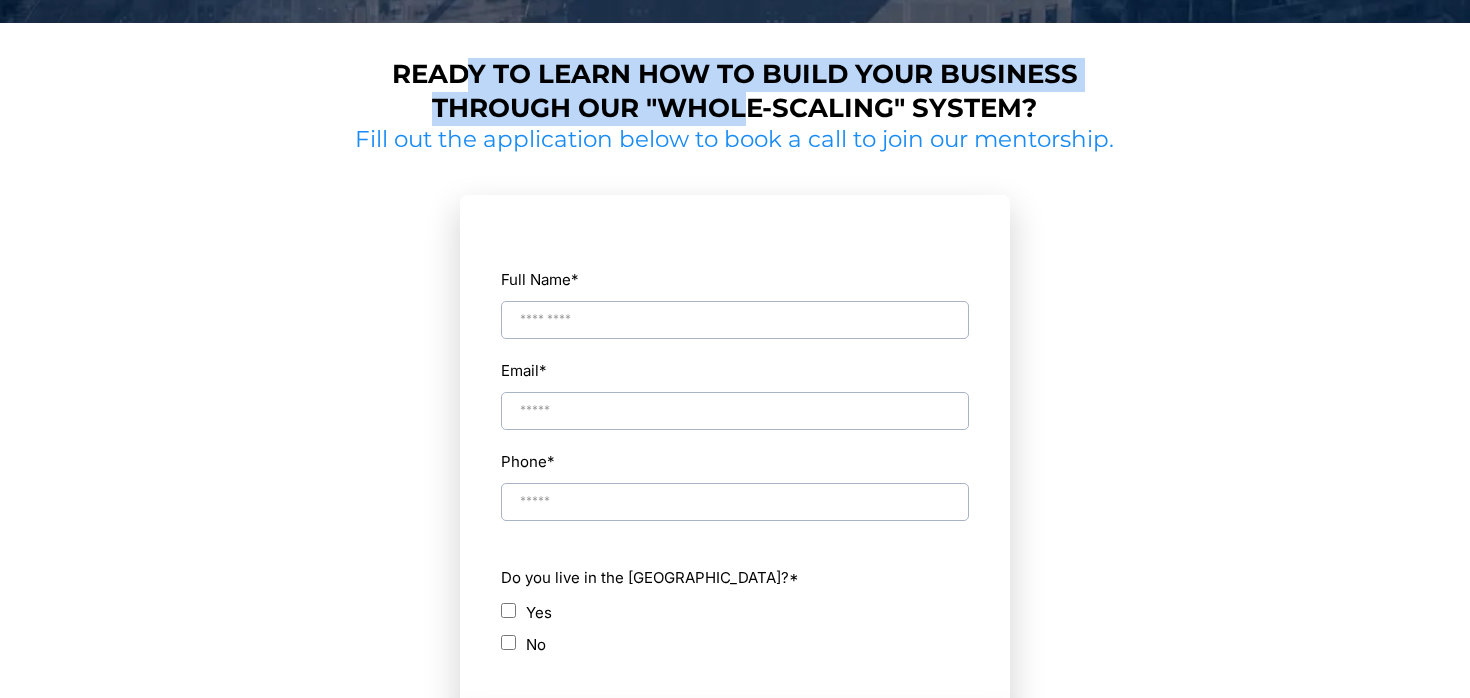 drag, startPoint x: 452, startPoint y: 85, endPoint x: 759, endPoint y: 135, distance: 311.045 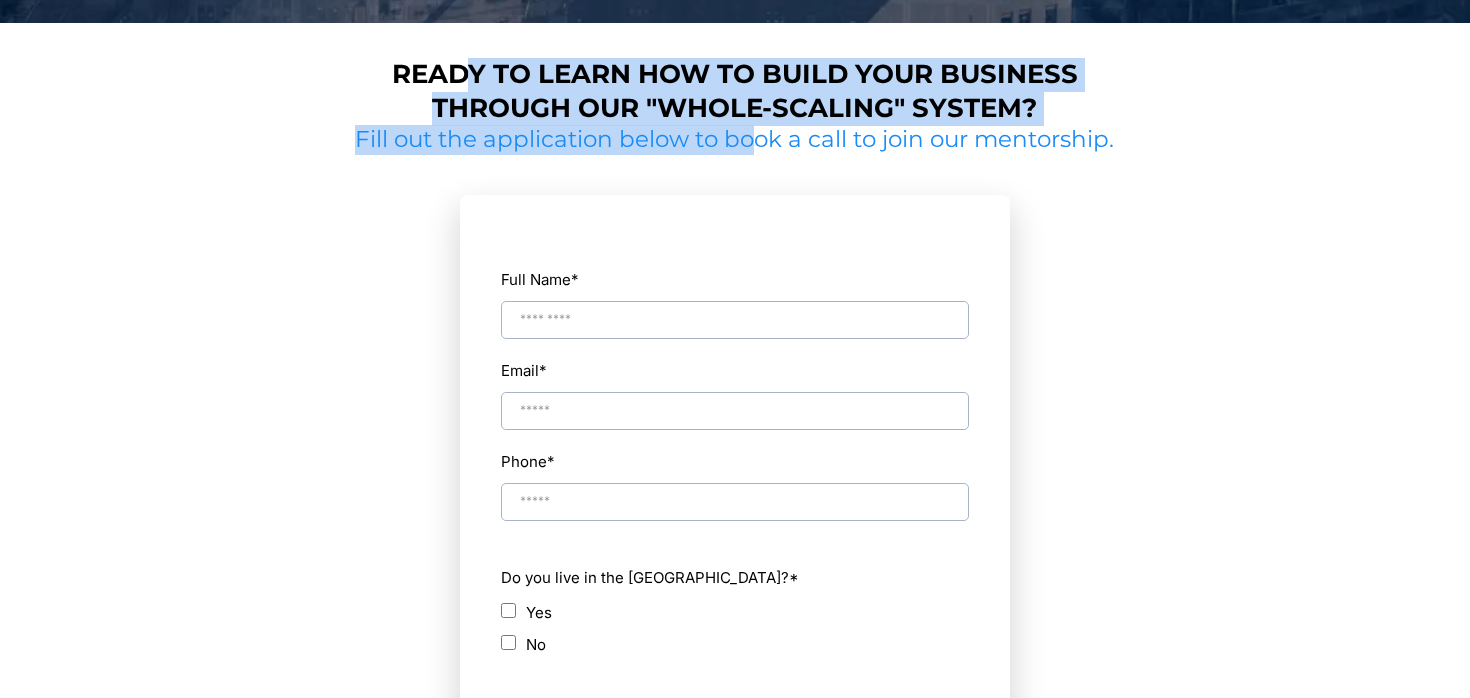 click on "Fill out the application below to book a call to join our mentorship." at bounding box center (735, 140) 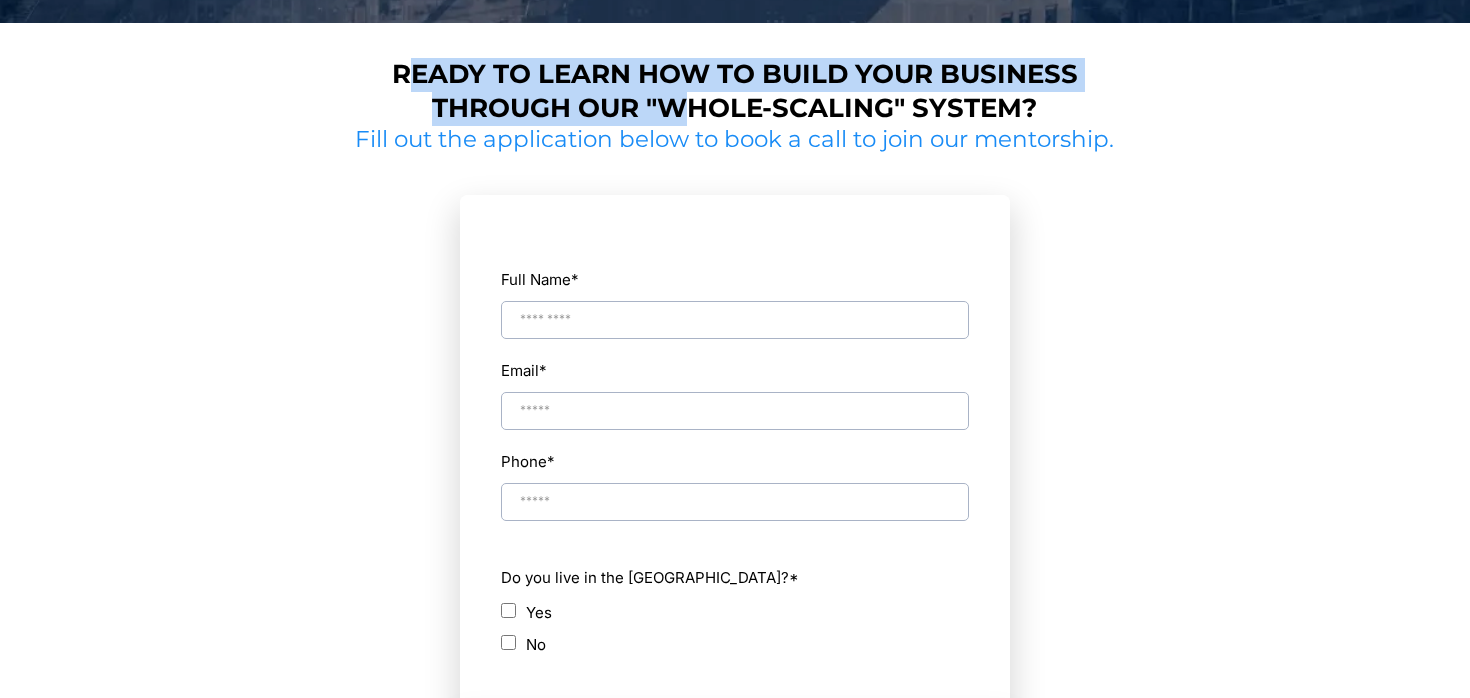 drag, startPoint x: 393, startPoint y: 80, endPoint x: 712, endPoint y: 105, distance: 319.97812 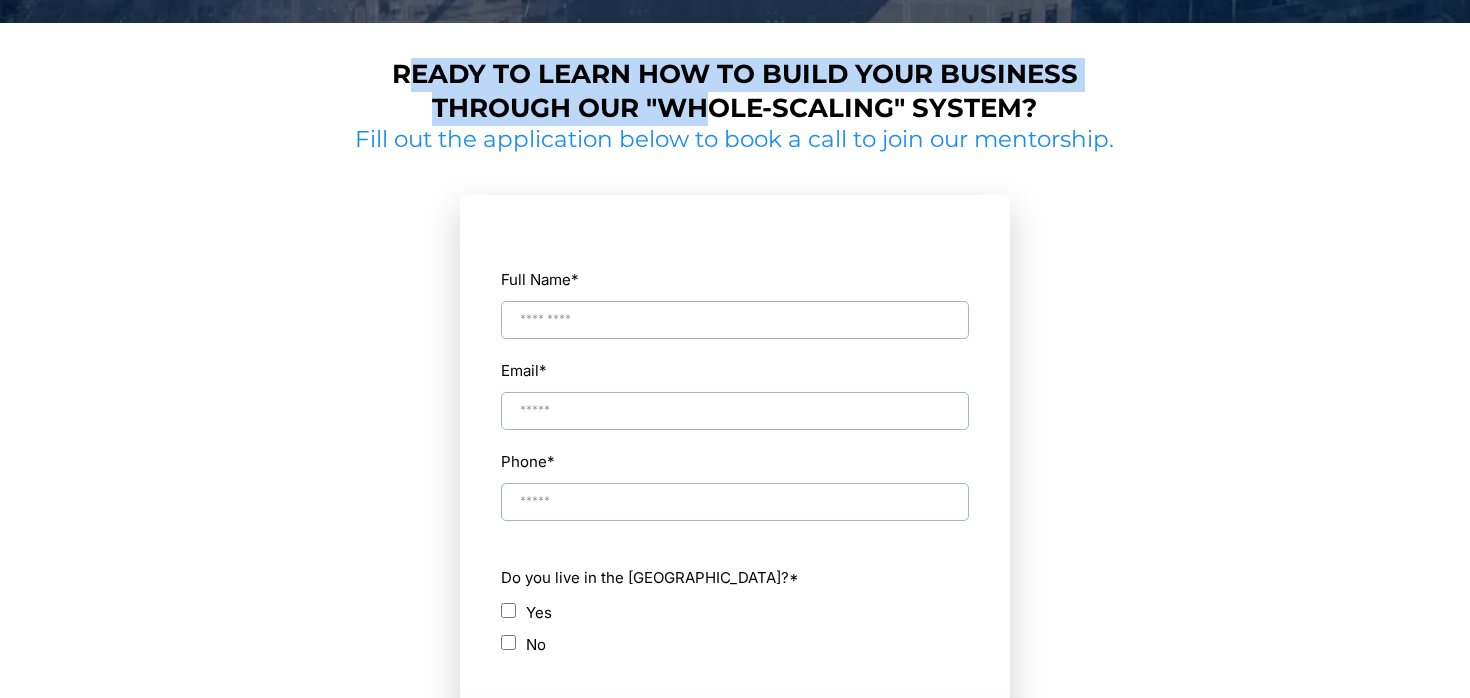 click on "Ready to learn how to build your business through our "whole-scaling" system?" at bounding box center (735, 91) 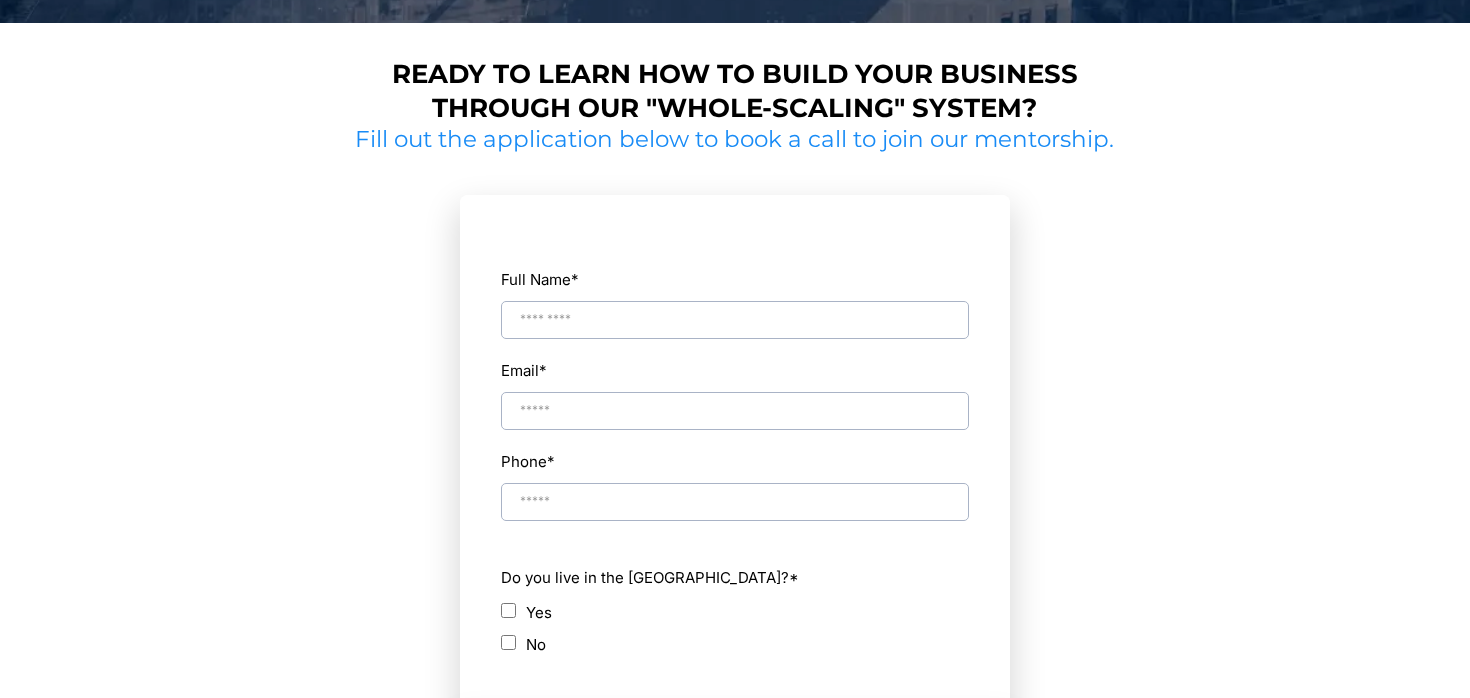 click on "Full Name  * Email  * Phone  * Do you live in the [GEOGRAPHIC_DATA]?  * Yes No What is your real estate experience?  * I'm brand new to real estate and ready to close my first deal I’ve done 1–2 deals but can’t seem to scale beyond that I’m a licensed agent and want to learn how to invest for myself I’m already doing deals and ready to scale past 6+/month What type of real estate experience do you have? (choose all that apply)  * Wholesaling Fix and Flip Buy and Hold BRRRR Novations How many deal have you done in the last 12 months?  * Just 1 2-5 6-10 11-20 20+ What are the biggest challenges you're facing right now? (choose all that apply)  * Not sure where to start Inconsistent deal flow Building a reliable team Selling deals and building my buyer list Lack of a clear path and mentorship Burnout from doing everything myself If nothing changes, what's your biggest fear? (choose all that apply)  * Staying stuck at my 9-5 Wasting time and money without real results Missing my window to build wealth * ASAP 3+ months" at bounding box center [735, 502] 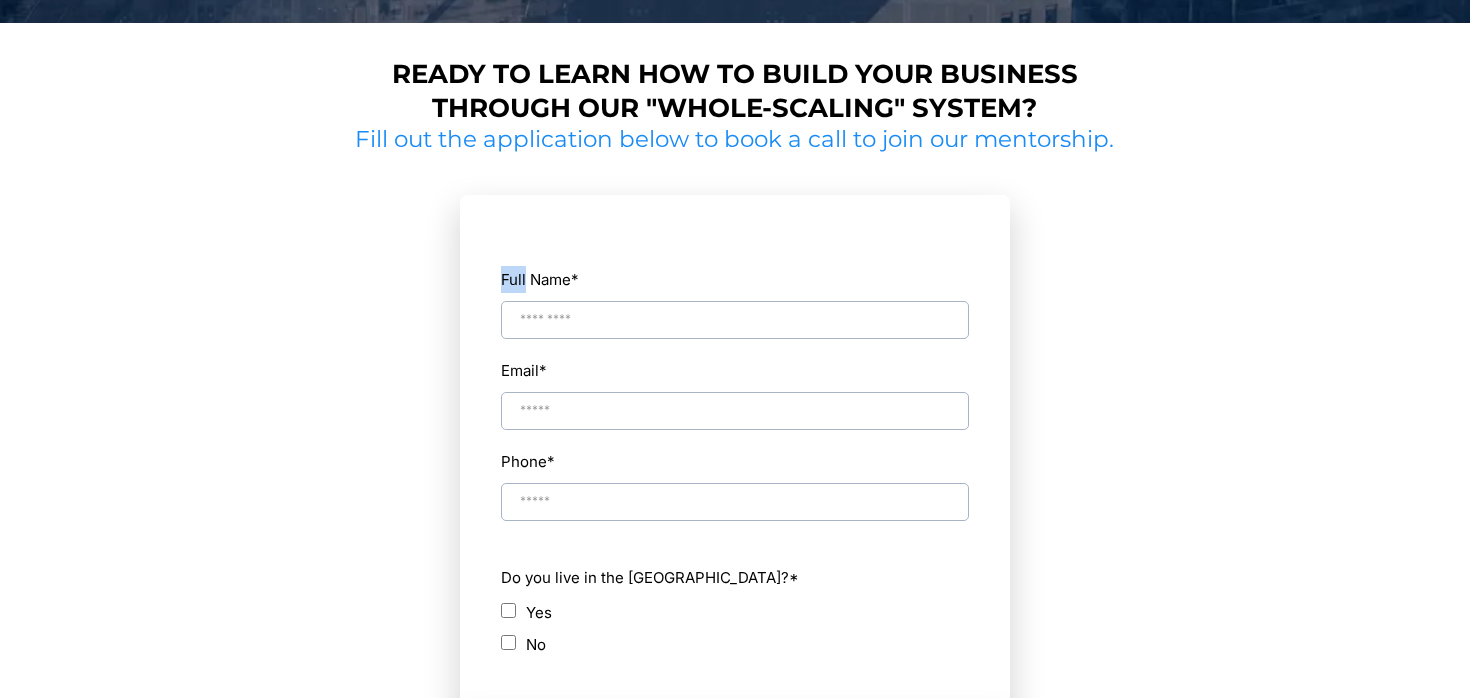 click on "Full Name  * Email  * Phone  * Do you live in the [GEOGRAPHIC_DATA]?  * Yes No What is your real estate experience?  * I'm brand new to real estate and ready to close my first deal I’ve done 1–2 deals but can’t seem to scale beyond that I’m a licensed agent and want to learn how to invest for myself I’m already doing deals and ready to scale past 6+/month What type of real estate experience do you have? (choose all that apply)  * Wholesaling Fix and Flip Buy and Hold BRRRR Novations How many deal have you done in the last 12 months?  * Just 1 2-5 6-10 11-20 20+ What are the biggest challenges you're facing right now? (choose all that apply)  * Not sure where to start Inconsistent deal flow Building a reliable team Selling deals and building my buyer list Lack of a clear path and mentorship Burnout from doing everything myself If nothing changes, what's your biggest fear? (choose all that apply)  * Staying stuck at my 9-5 Wasting time and money without real results Missing my window to build wealth * ASAP 3+ months" at bounding box center [735, 502] 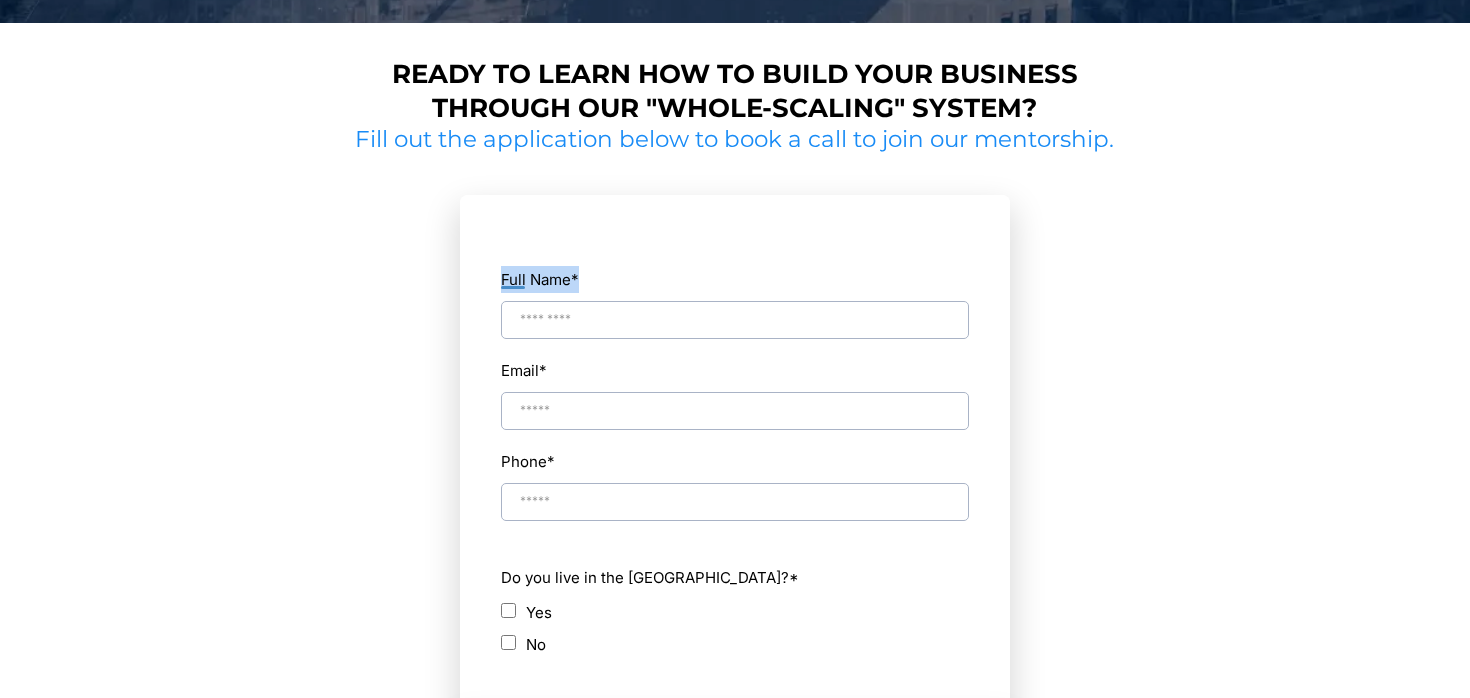 click on "Full Name  * Email  * Phone  * Do you live in the [GEOGRAPHIC_DATA]?  * Yes No What is your real estate experience?  * I'm brand new to real estate and ready to close my first deal I’ve done 1–2 deals but can’t seem to scale beyond that I’m a licensed agent and want to learn how to invest for myself I’m already doing deals and ready to scale past 6+/month What type of real estate experience do you have? (choose all that apply)  * Wholesaling Fix and Flip Buy and Hold BRRRR Novations How many deal have you done in the last 12 months?  * Just 1 2-5 6-10 11-20 20+ What are the biggest challenges you're facing right now? (choose all that apply)  * Not sure where to start Inconsistent deal flow Building a reliable team Selling deals and building my buyer list Lack of a clear path and mentorship Burnout from doing everything myself If nothing changes, what's your biggest fear? (choose all that apply)  * Staying stuck at my 9-5 Wasting time and money without real results Missing my window to build wealth * ASAP 3+ months" at bounding box center (735, 502) 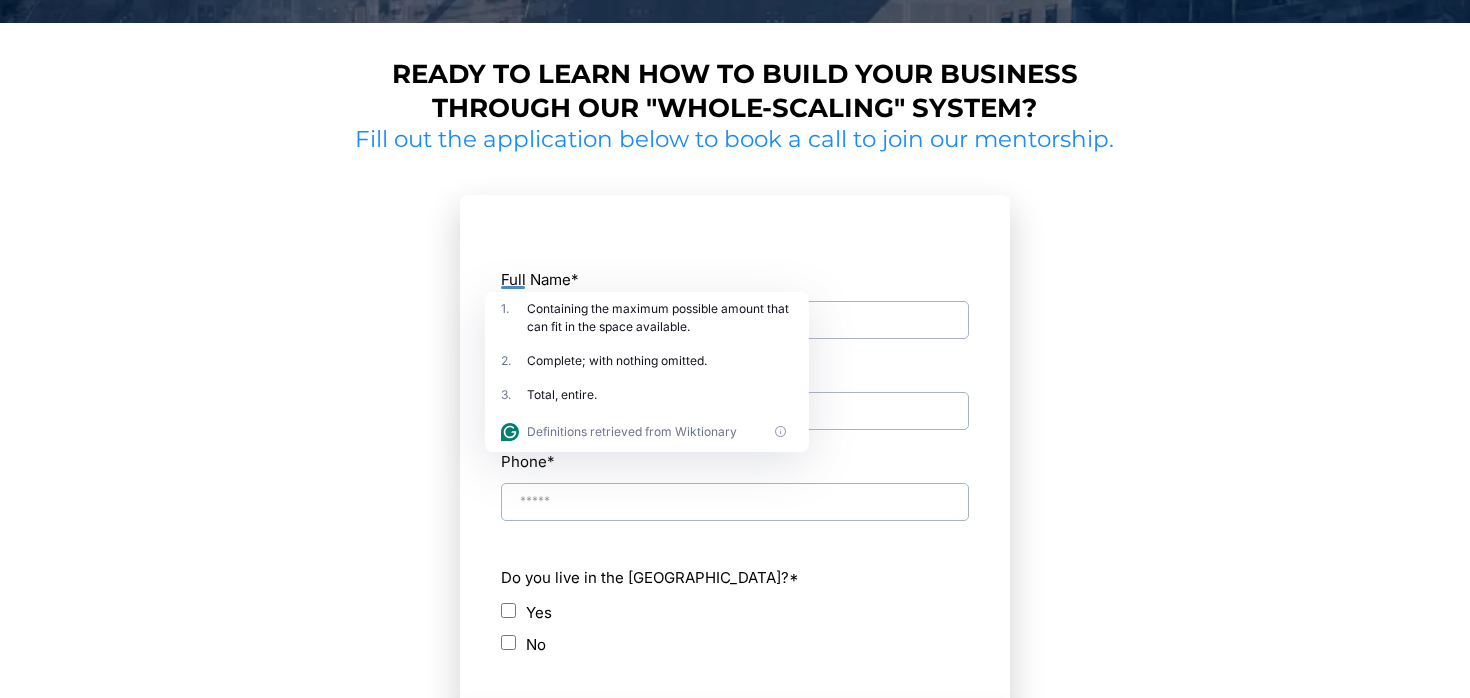 click on "Ready to learn how to build your business through our "whole-scaling" system?" at bounding box center (735, 91) 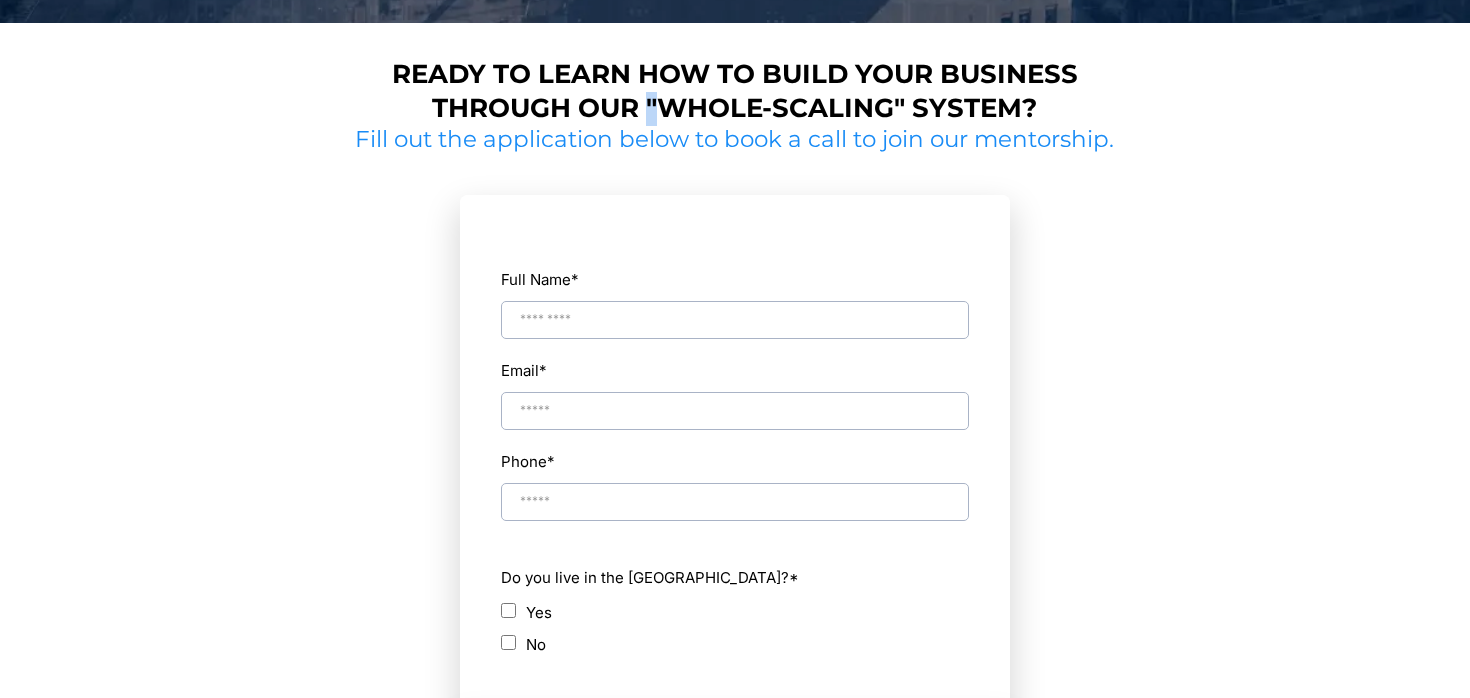 click on "Ready to learn how to build your business through our "whole-scaling" system?" at bounding box center (735, 91) 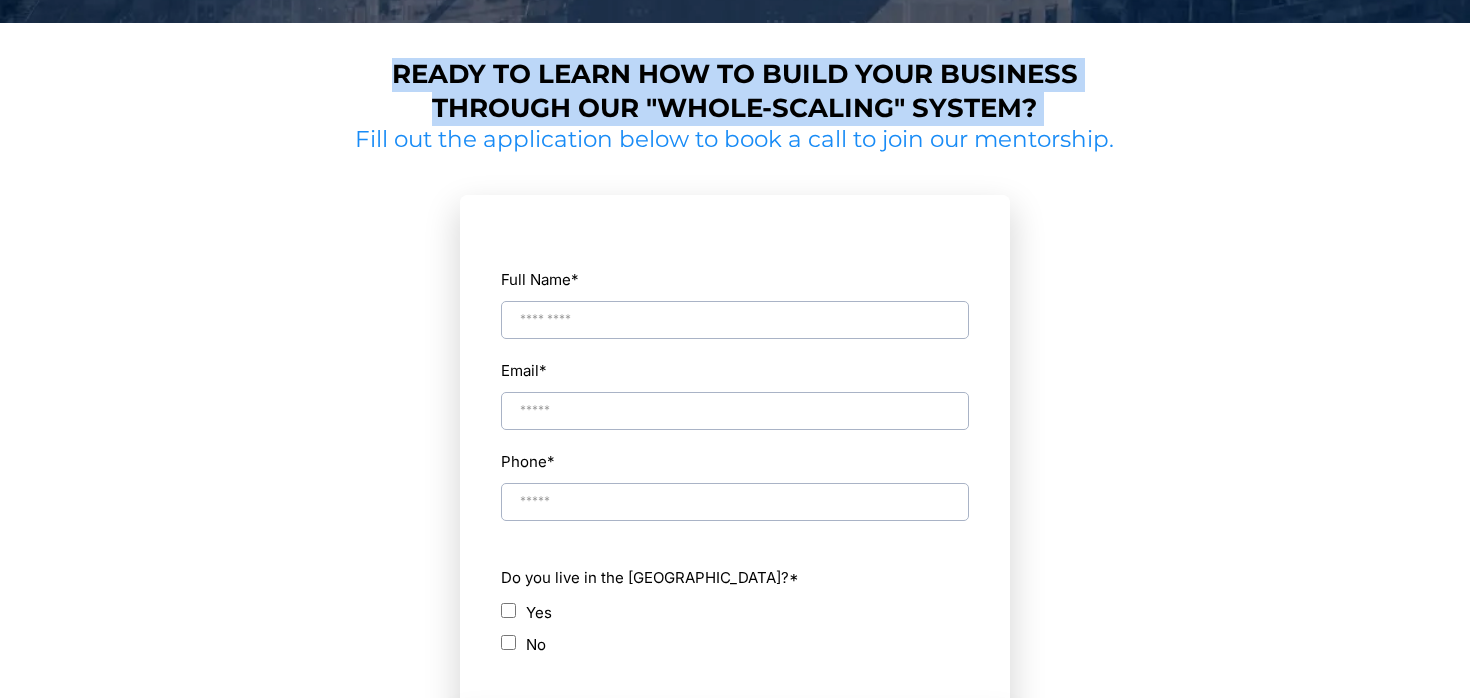click on "Ready to learn how to build your business through our "whole-scaling" system?" at bounding box center (735, 91) 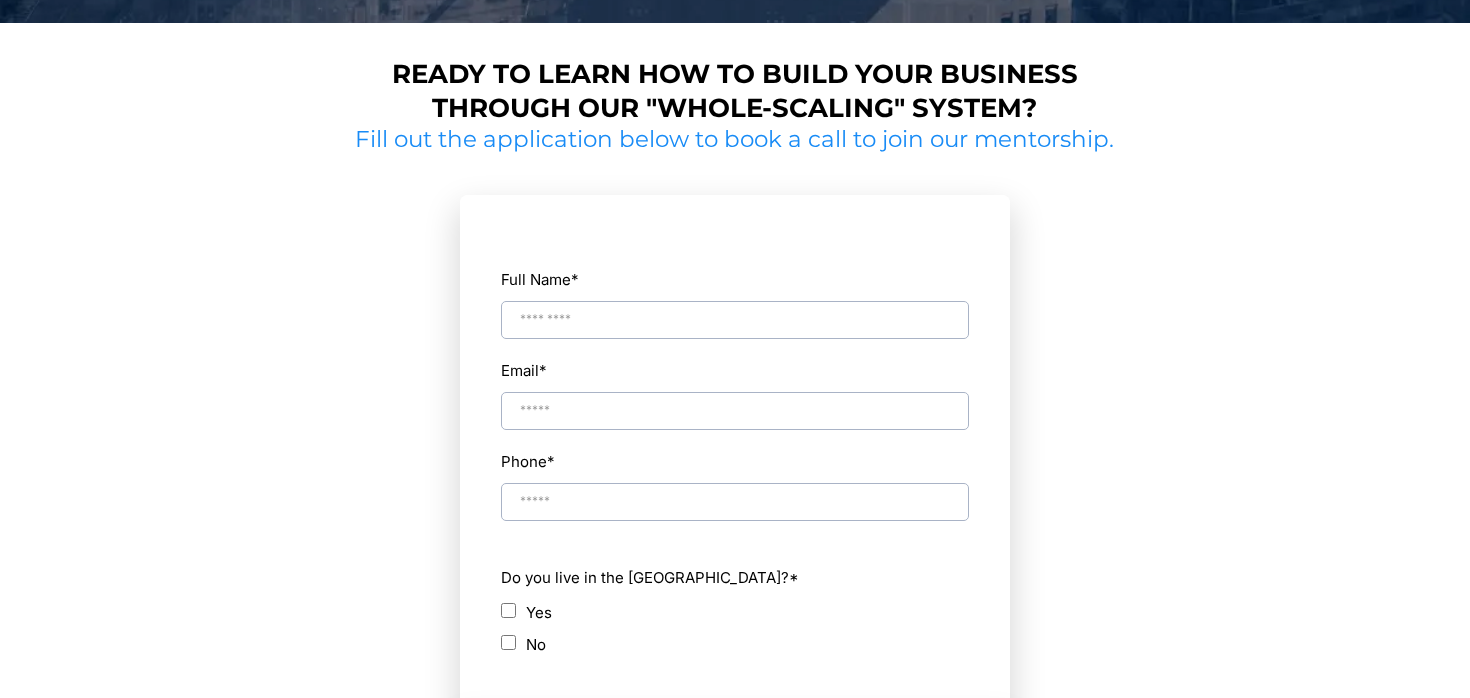 click on "Fill out the application below to book a call to join our mentorship." at bounding box center [735, 140] 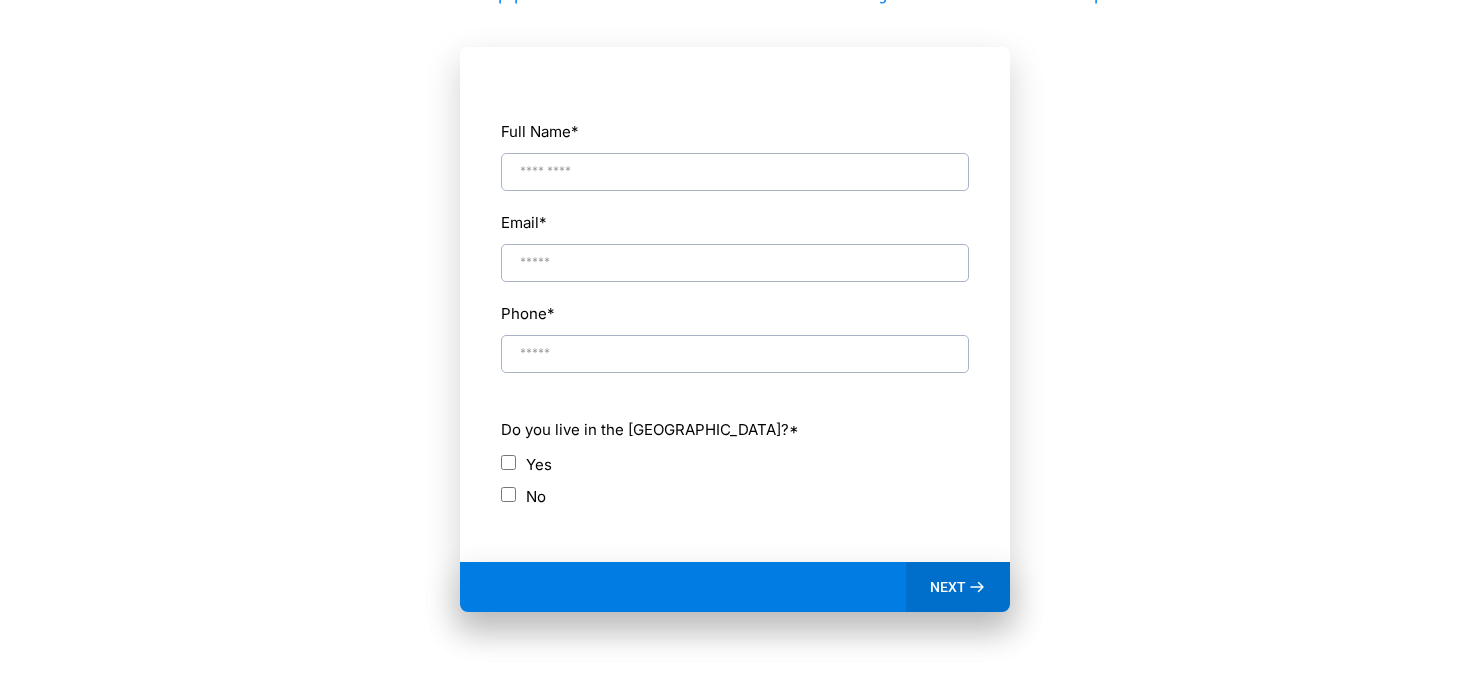 scroll, scrollTop: 1191, scrollLeft: 0, axis: vertical 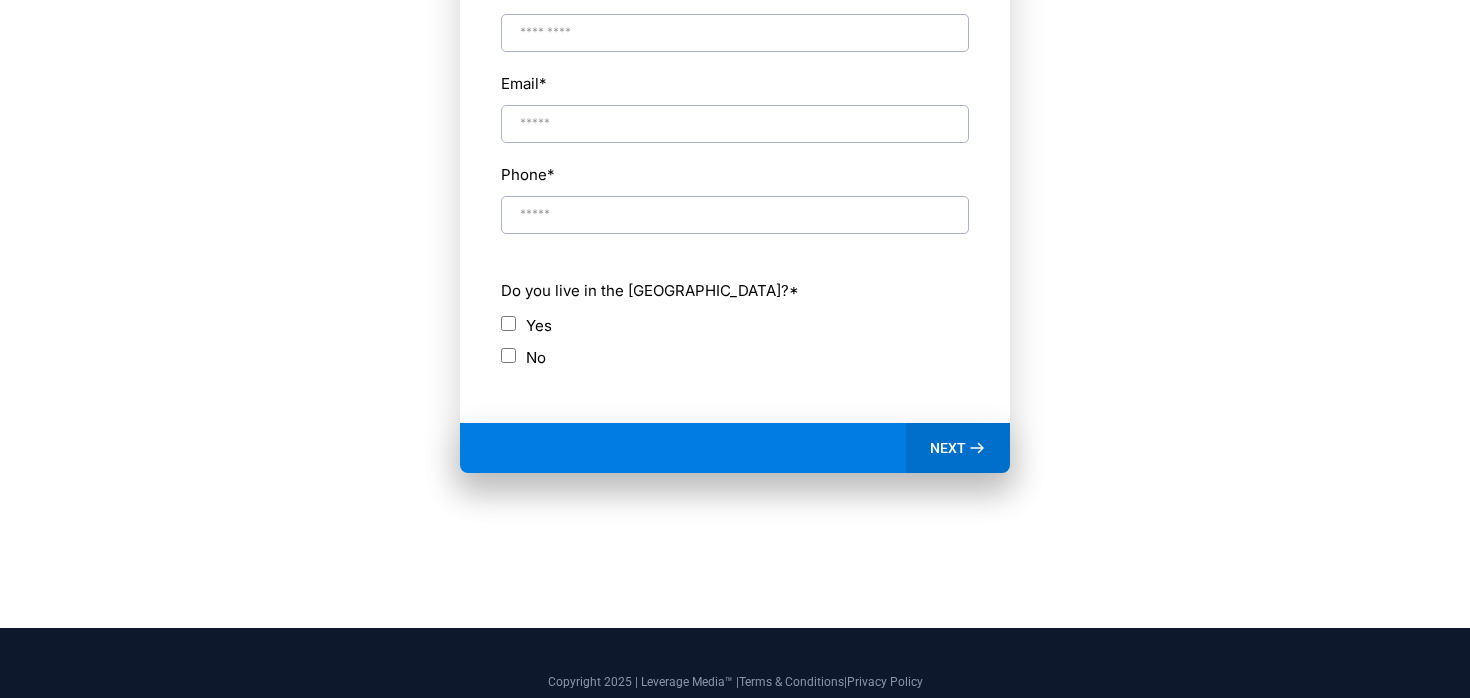 click on "Do you live in the [GEOGRAPHIC_DATA]?  *" at bounding box center (735, 290) 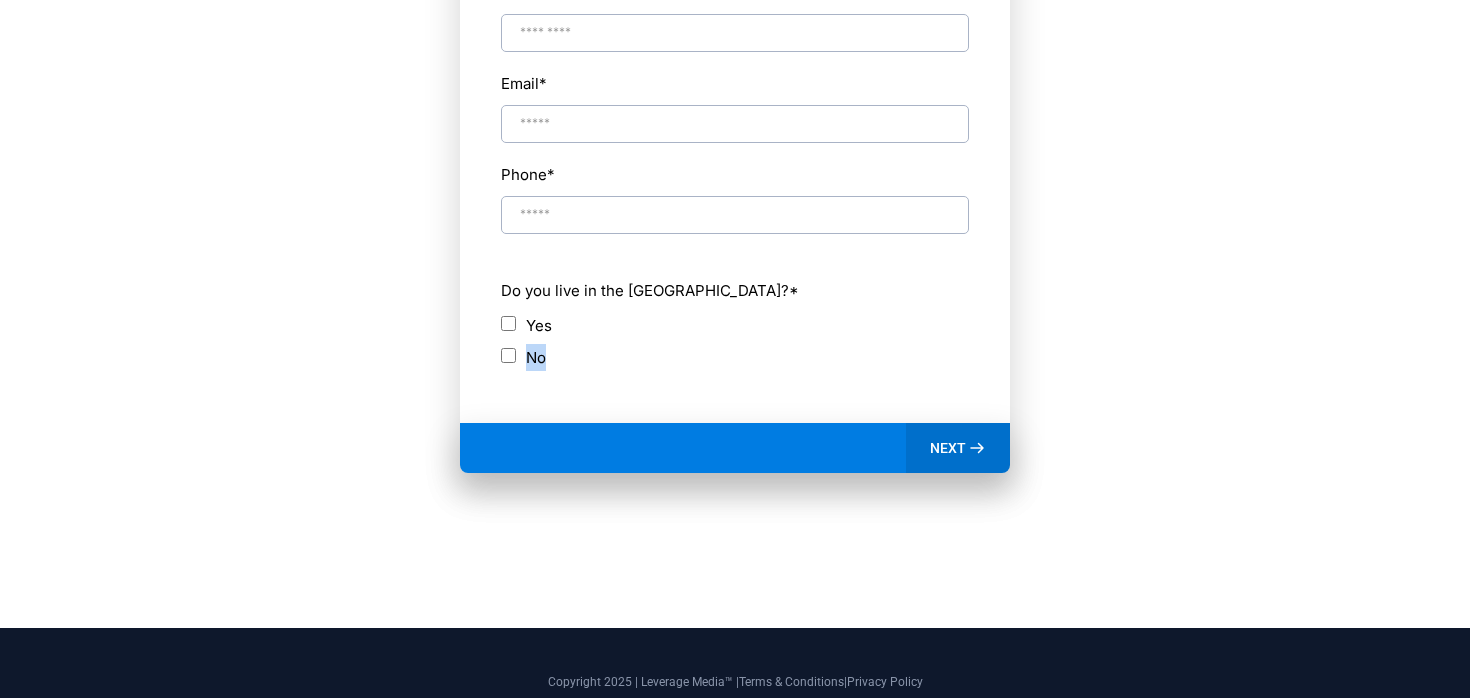 click on "No" at bounding box center [735, 357] 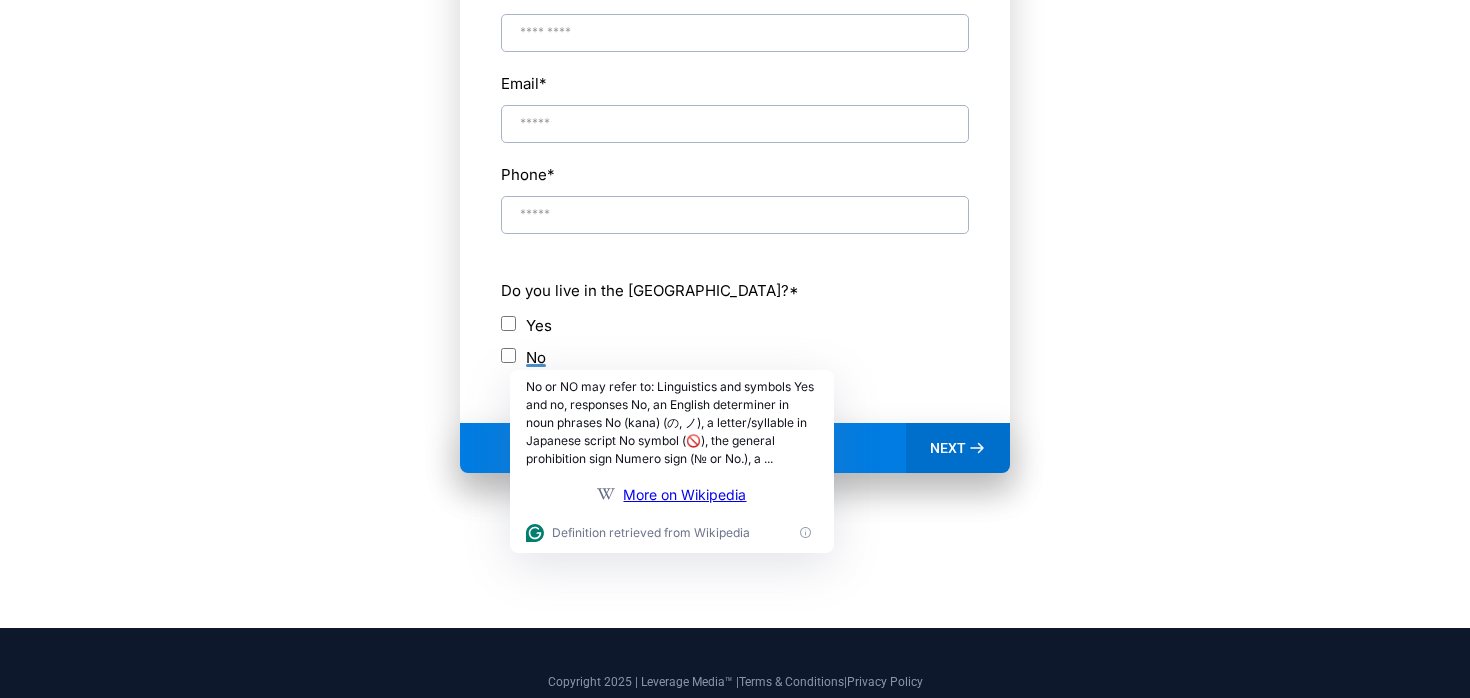 click on "No" at bounding box center (735, 357) 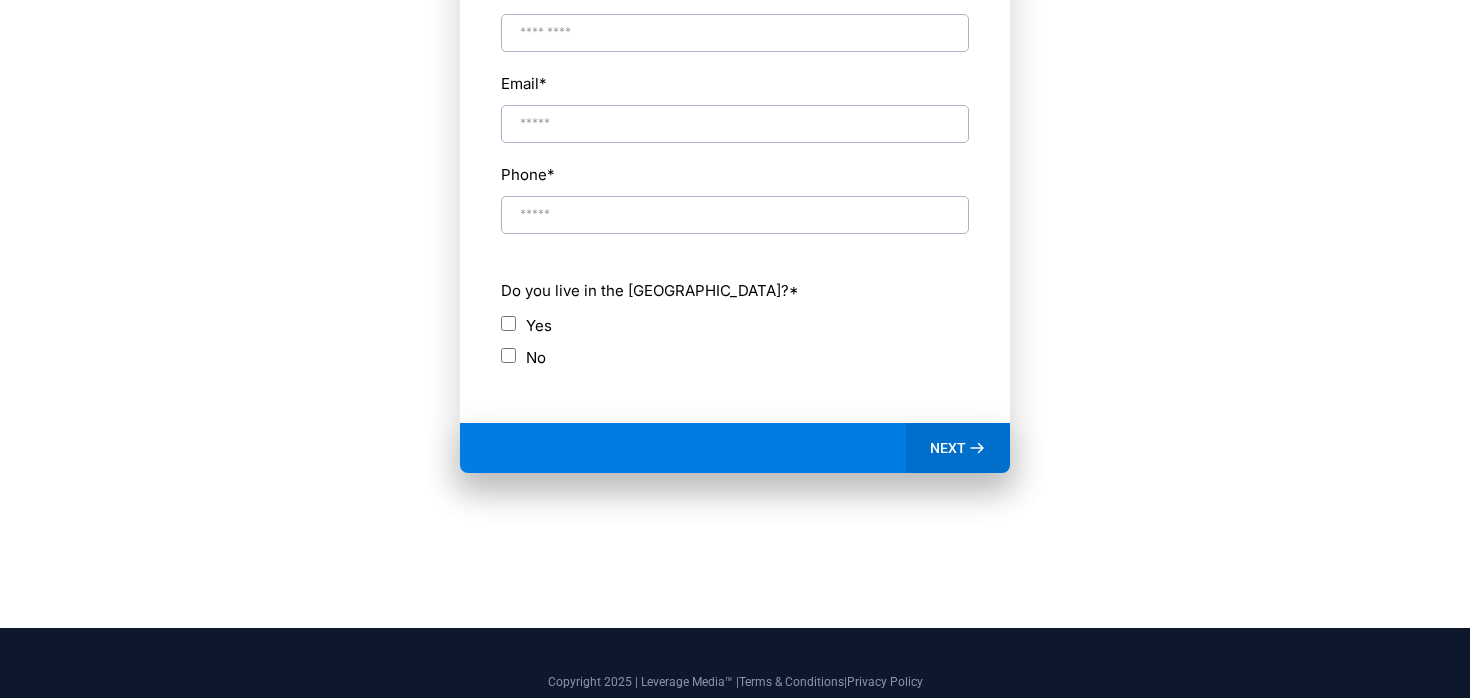 click on "No" at bounding box center (735, 357) 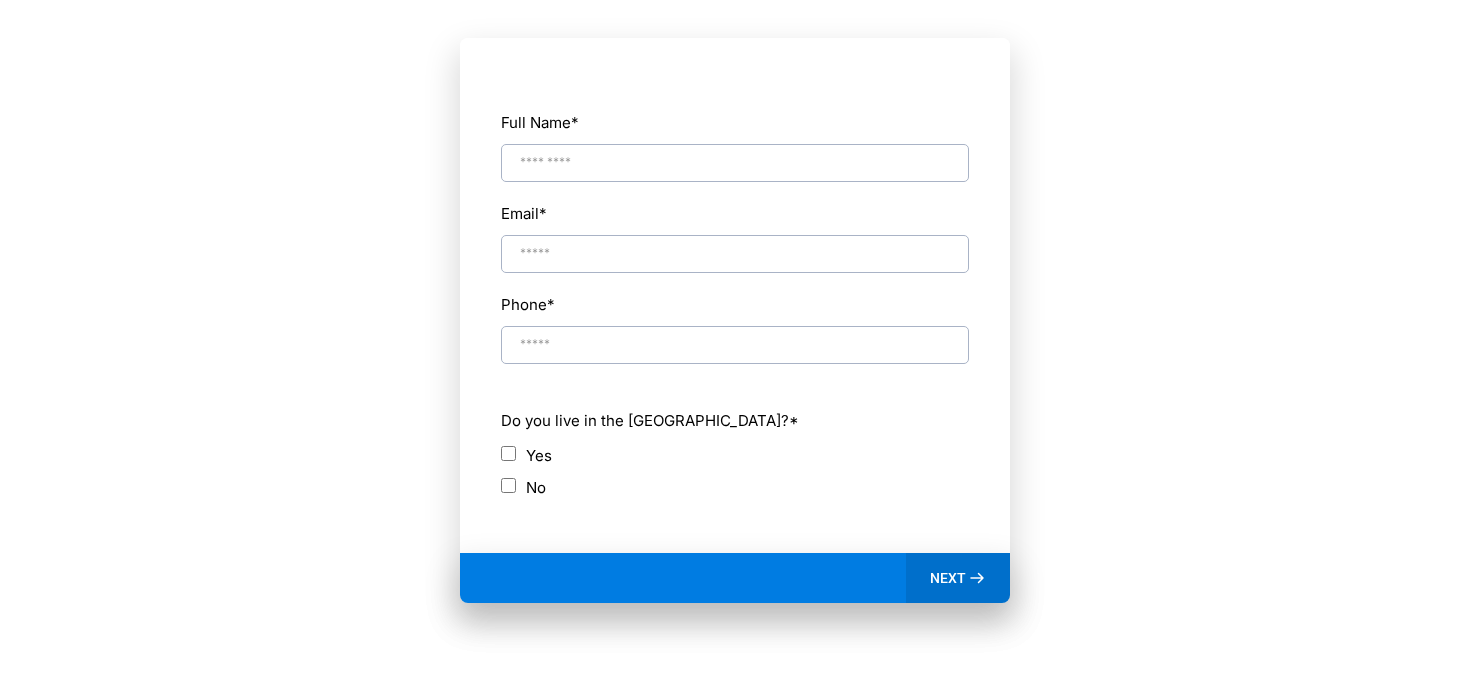 scroll, scrollTop: 1063, scrollLeft: 0, axis: vertical 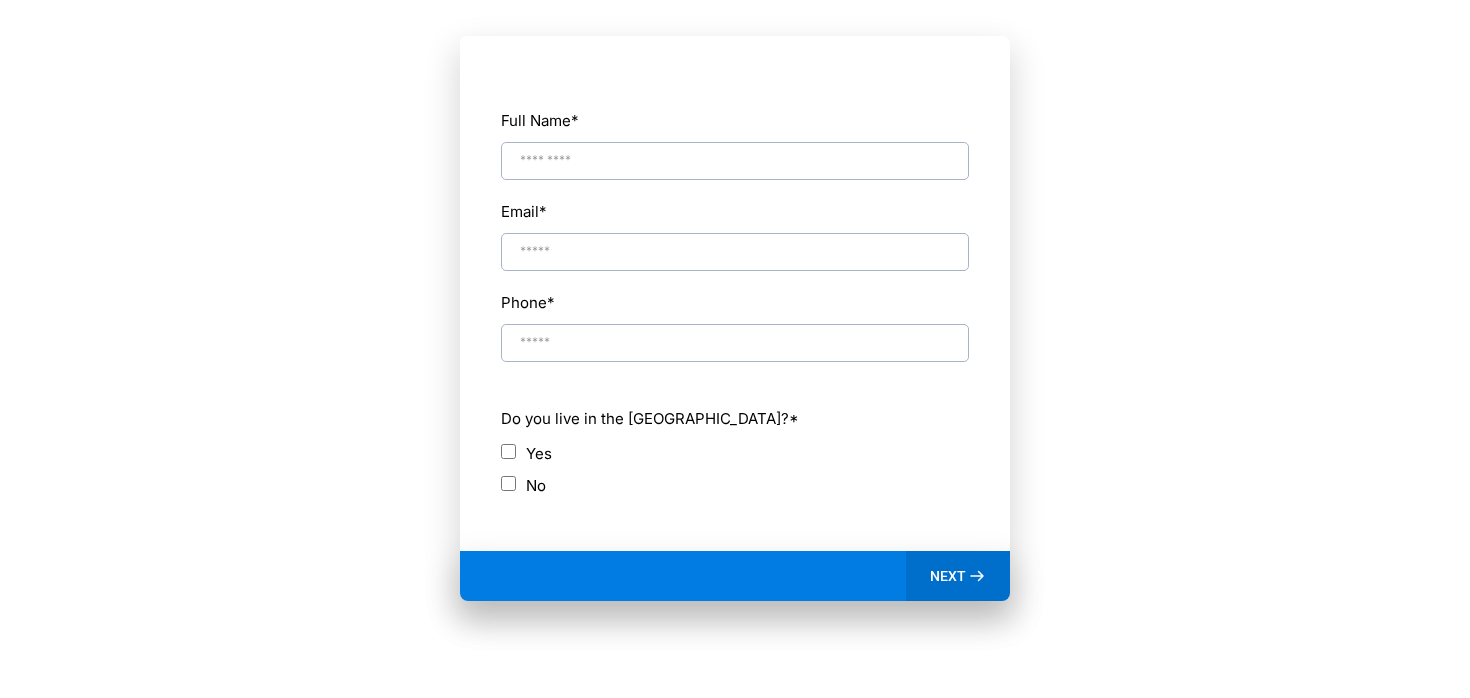 click at bounding box center (735, 343) 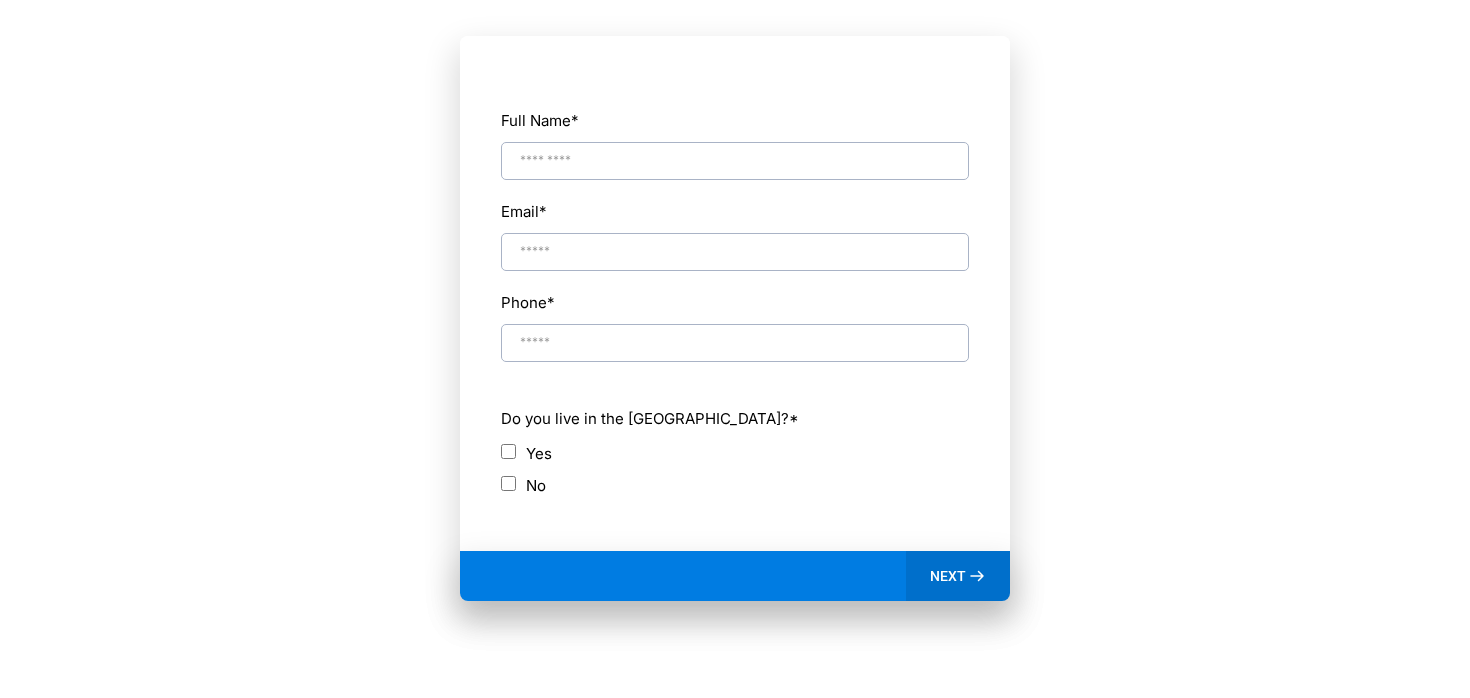 click at bounding box center [735, 252] 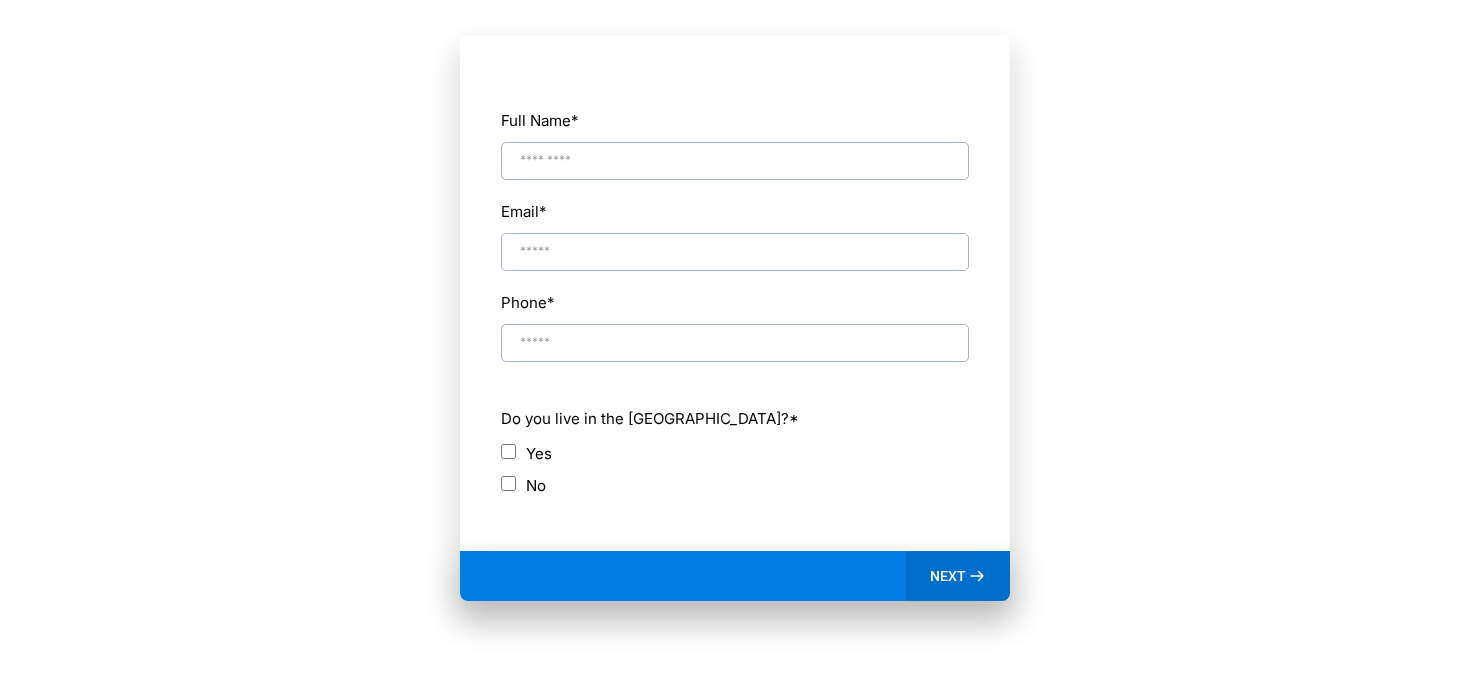 click at bounding box center (735, 161) 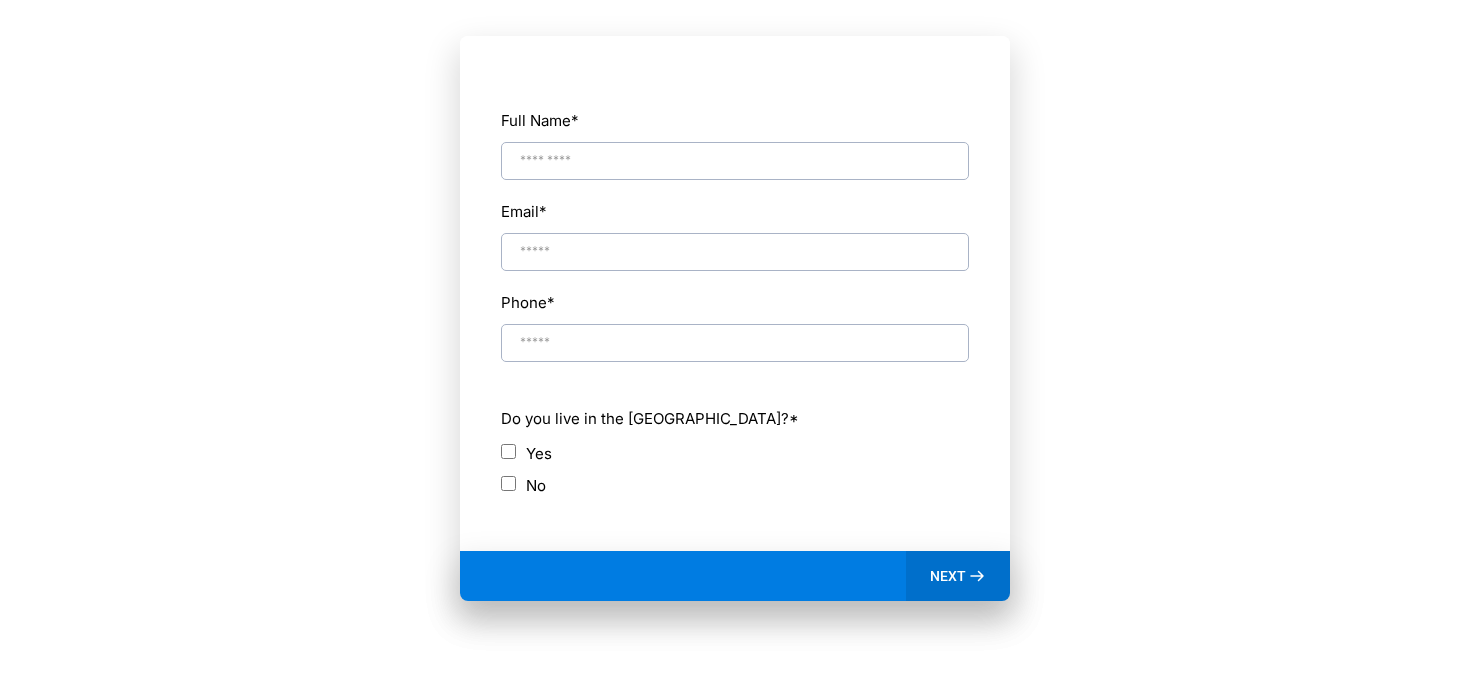 click at bounding box center [735, 161] 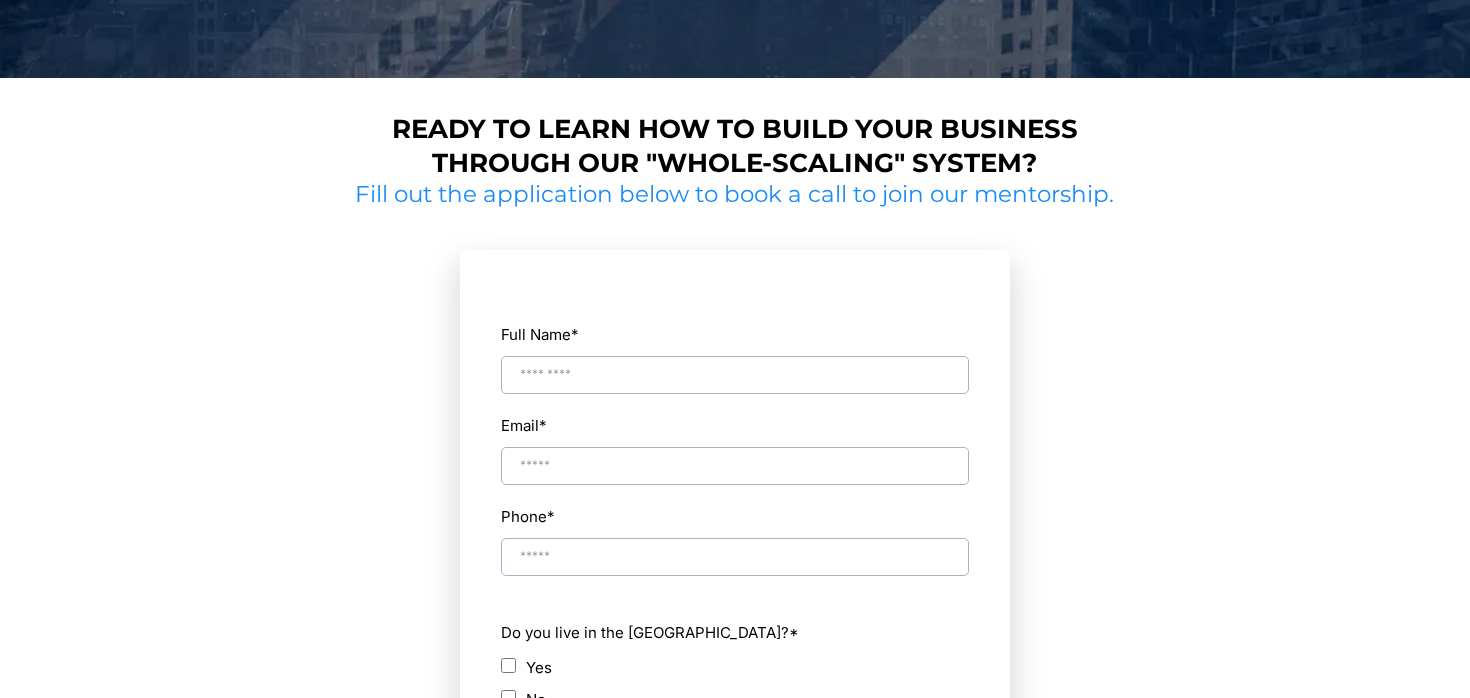 click on "Ready to learn how to build your business through our "whole-scaling" system?" at bounding box center (735, 146) 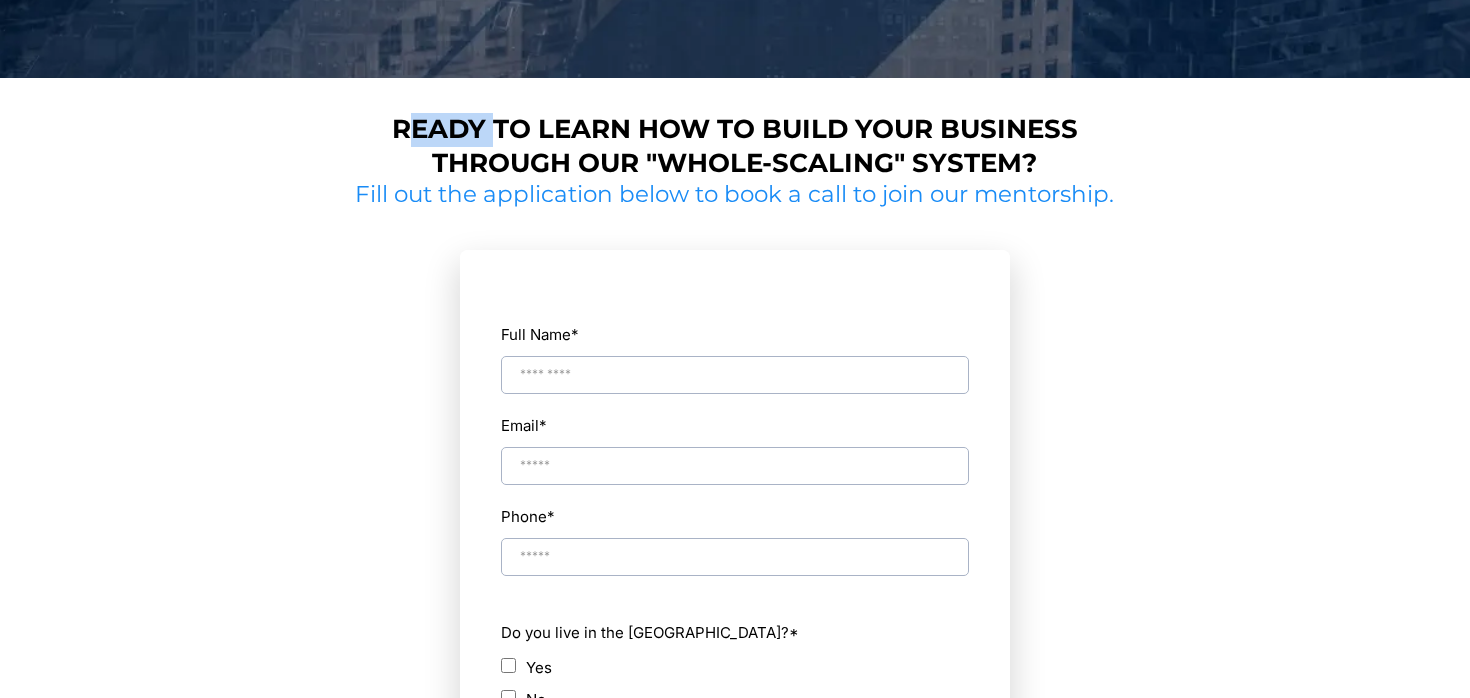 drag, startPoint x: 401, startPoint y: 124, endPoint x: 518, endPoint y: 144, distance: 118.69709 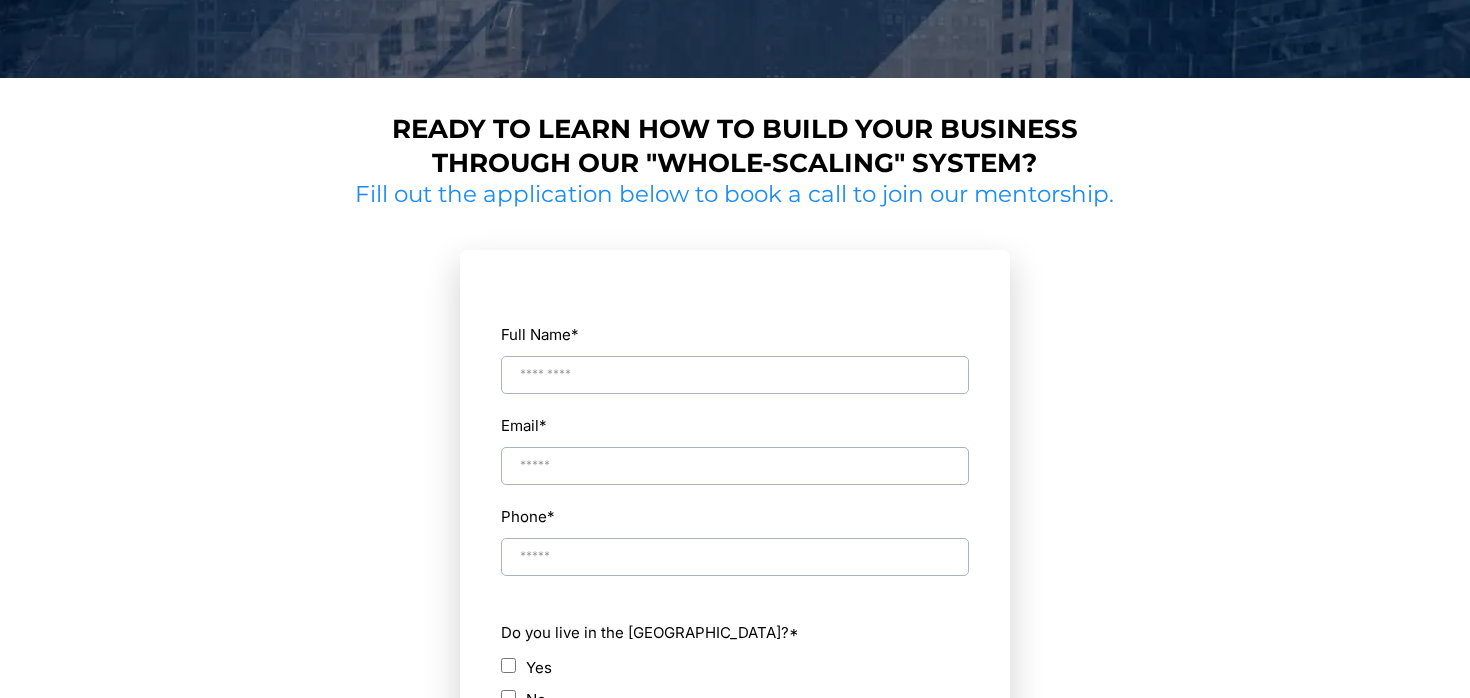 click on "Ready to learn how to build your business through our "whole-scaling" system?" at bounding box center [735, 146] 